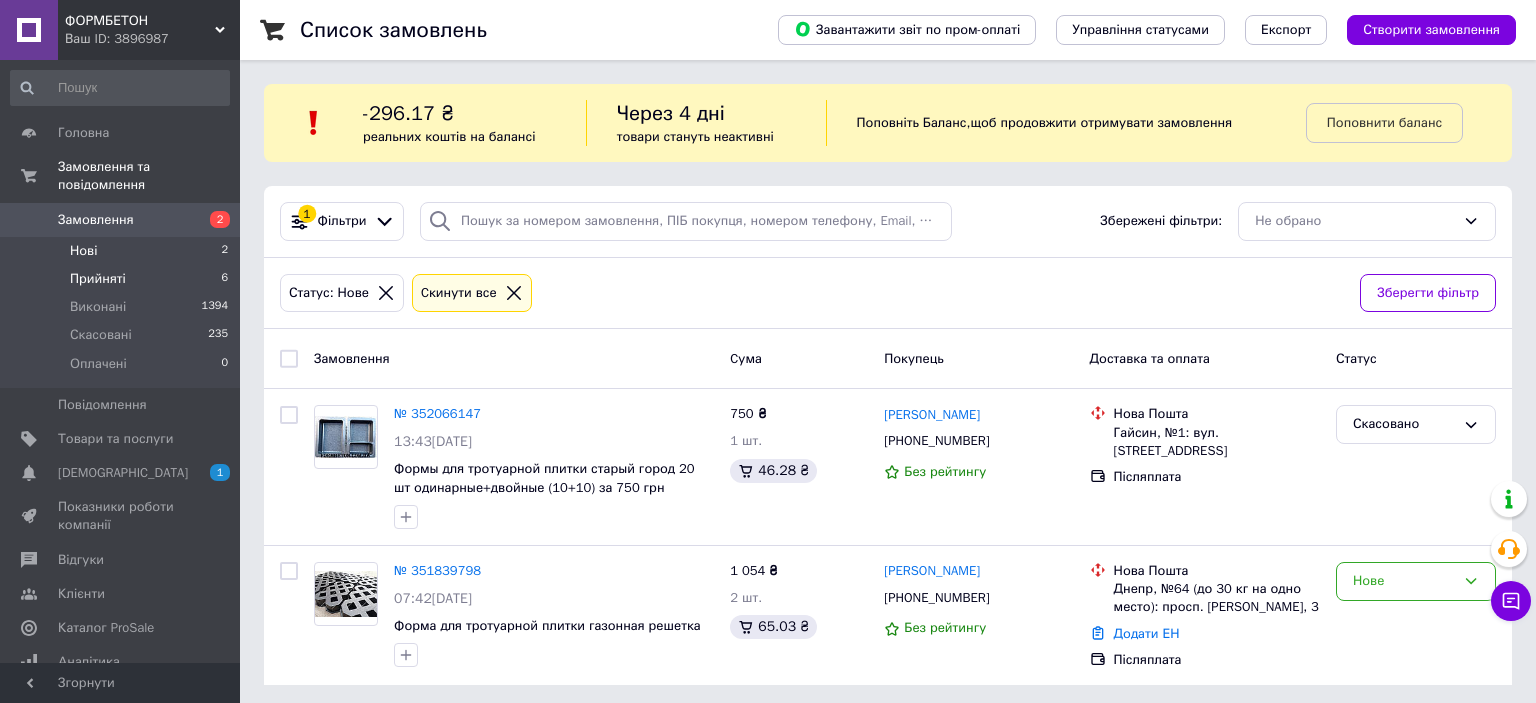 scroll, scrollTop: 0, scrollLeft: 0, axis: both 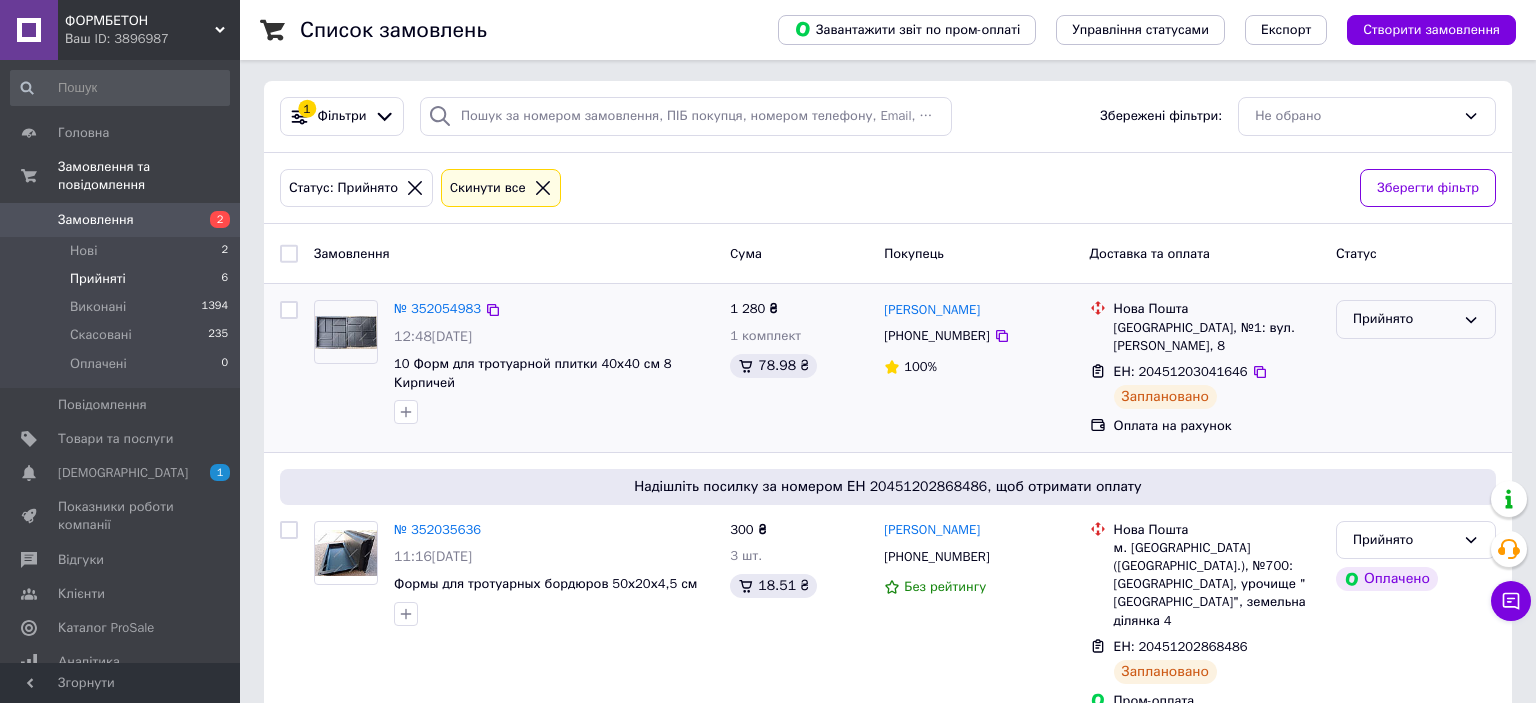 click on "Прийнято" at bounding box center (1404, 319) 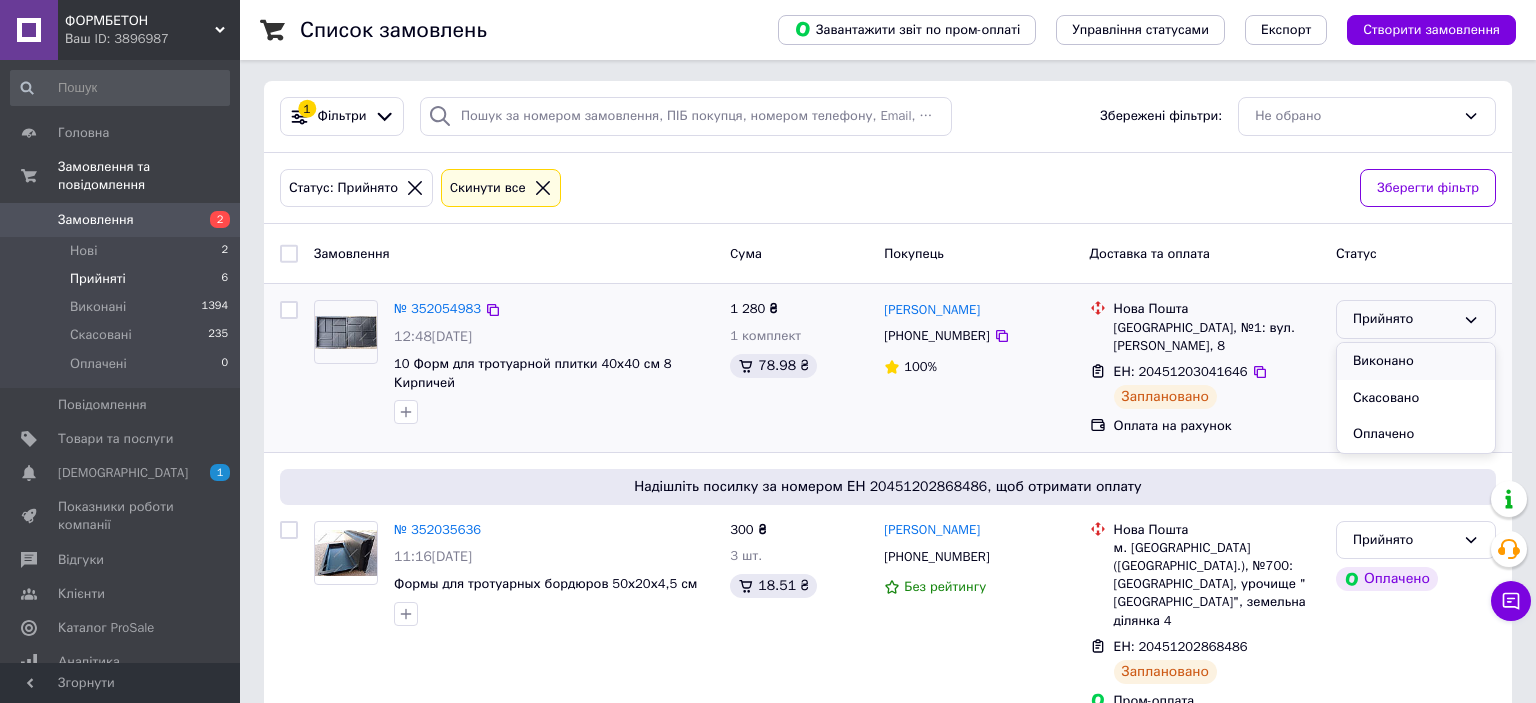 click on "Виконано" at bounding box center (1416, 361) 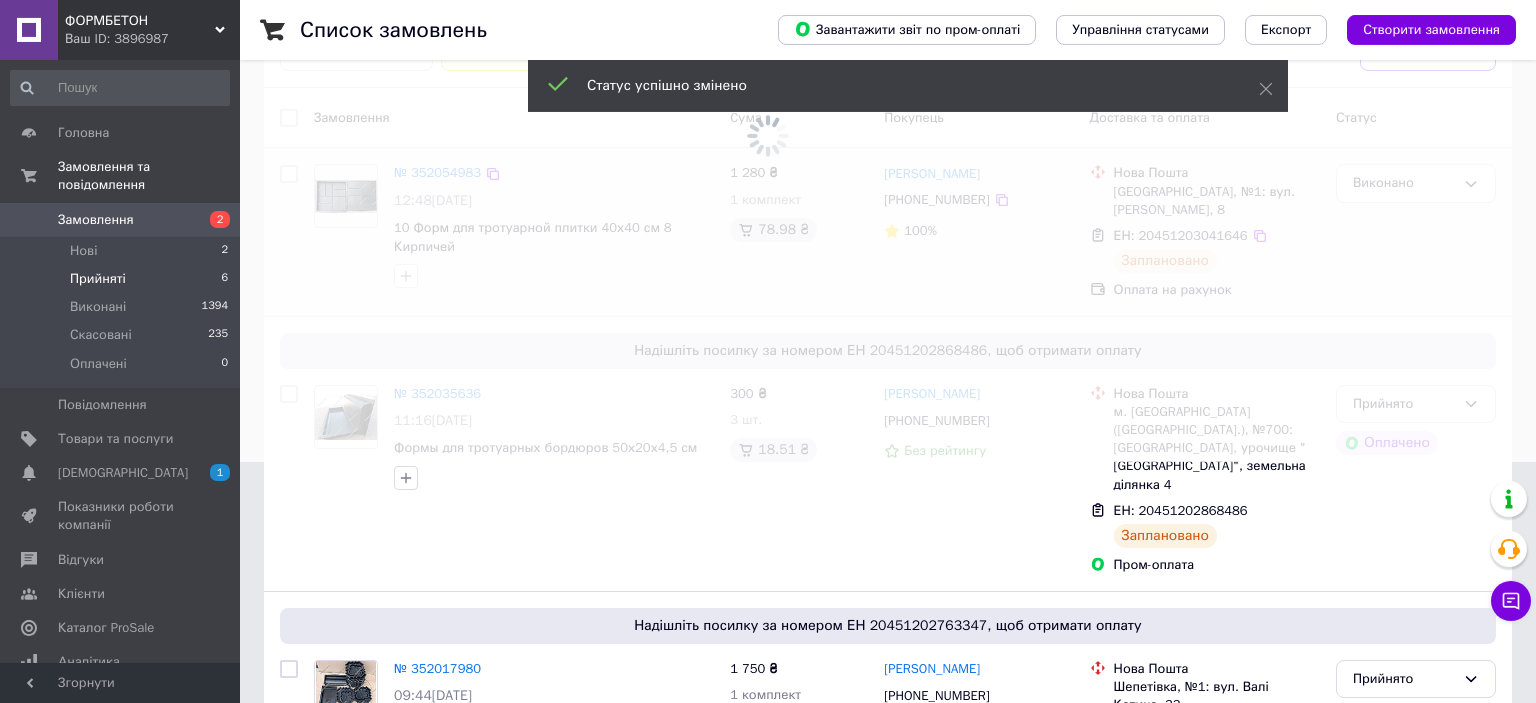 scroll, scrollTop: 316, scrollLeft: 0, axis: vertical 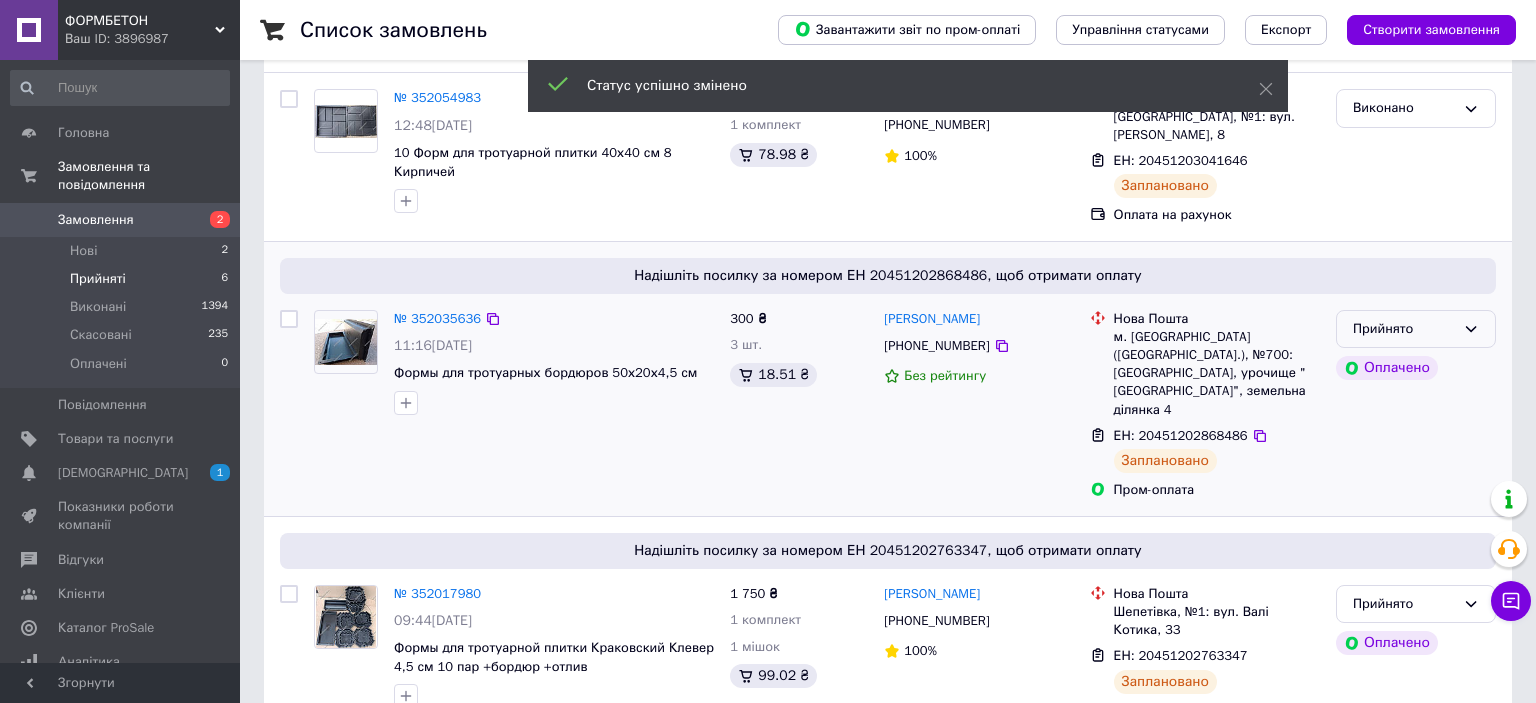 click on "Прийнято" at bounding box center [1416, 329] 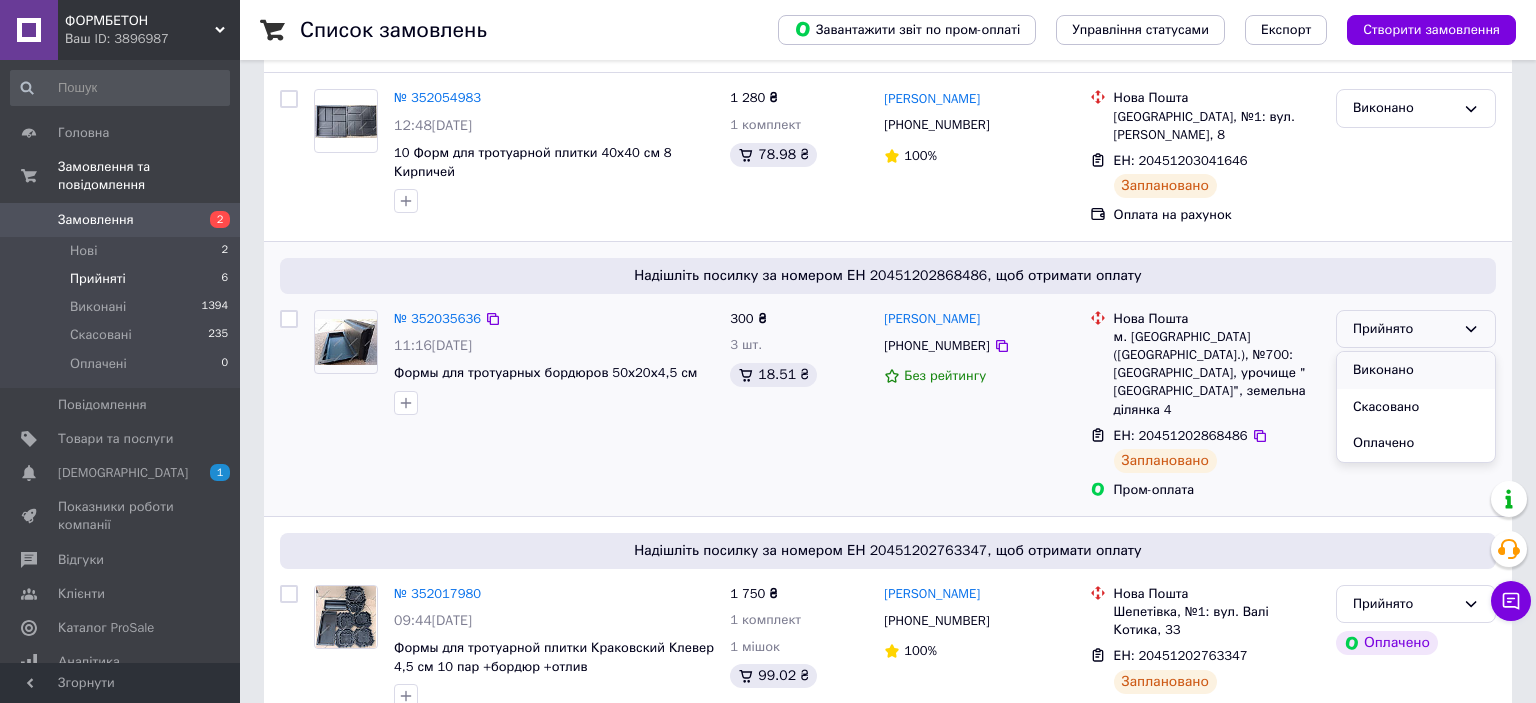 click on "Виконано" at bounding box center (1416, 370) 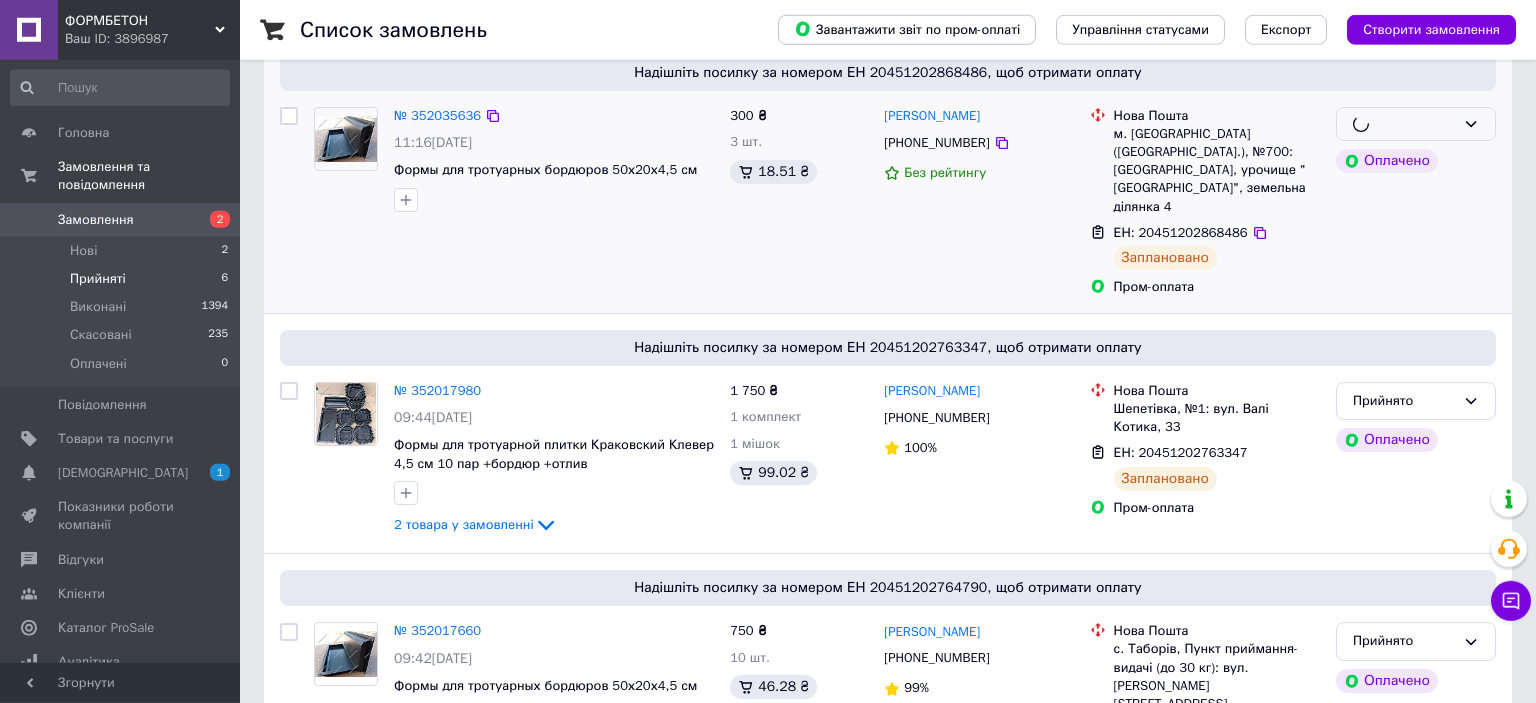 scroll, scrollTop: 528, scrollLeft: 0, axis: vertical 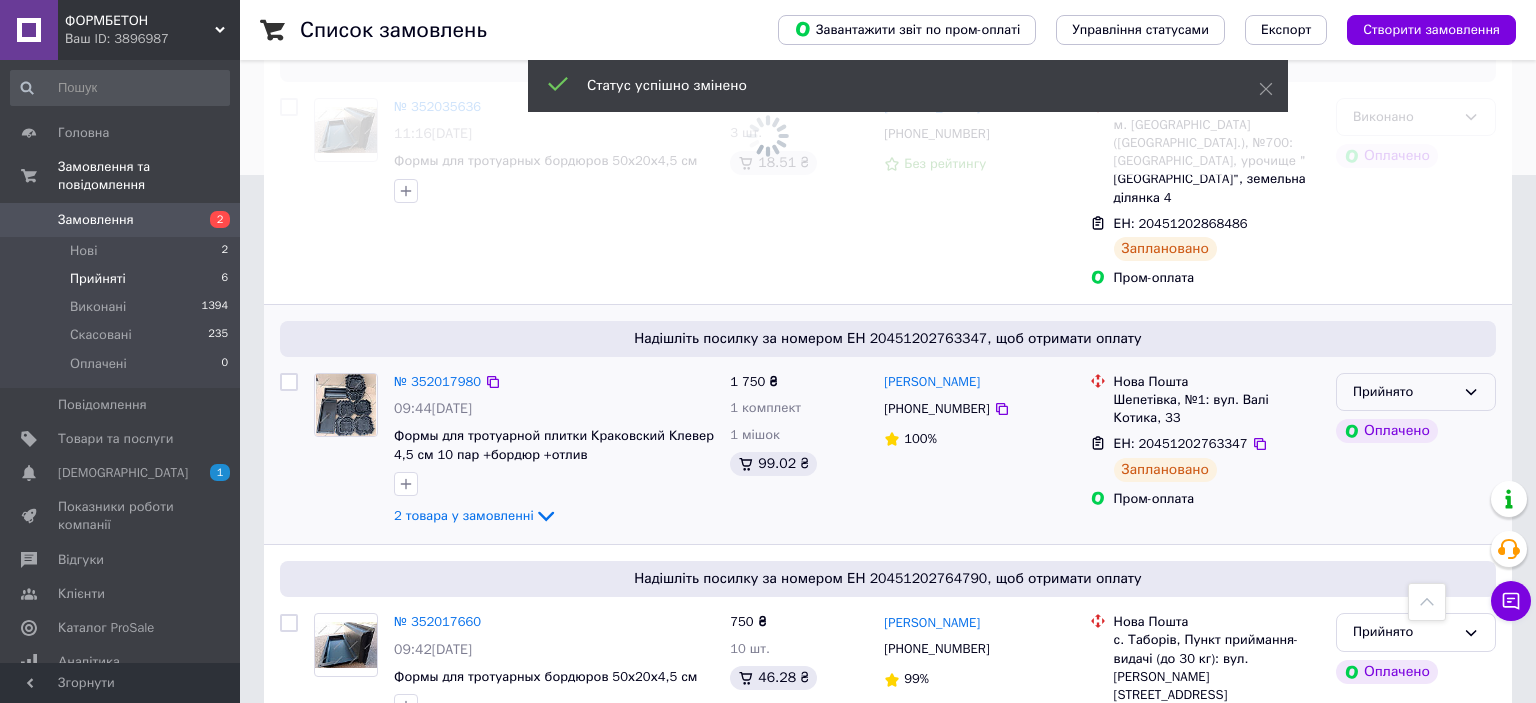 click on "Прийнято" at bounding box center (1416, 392) 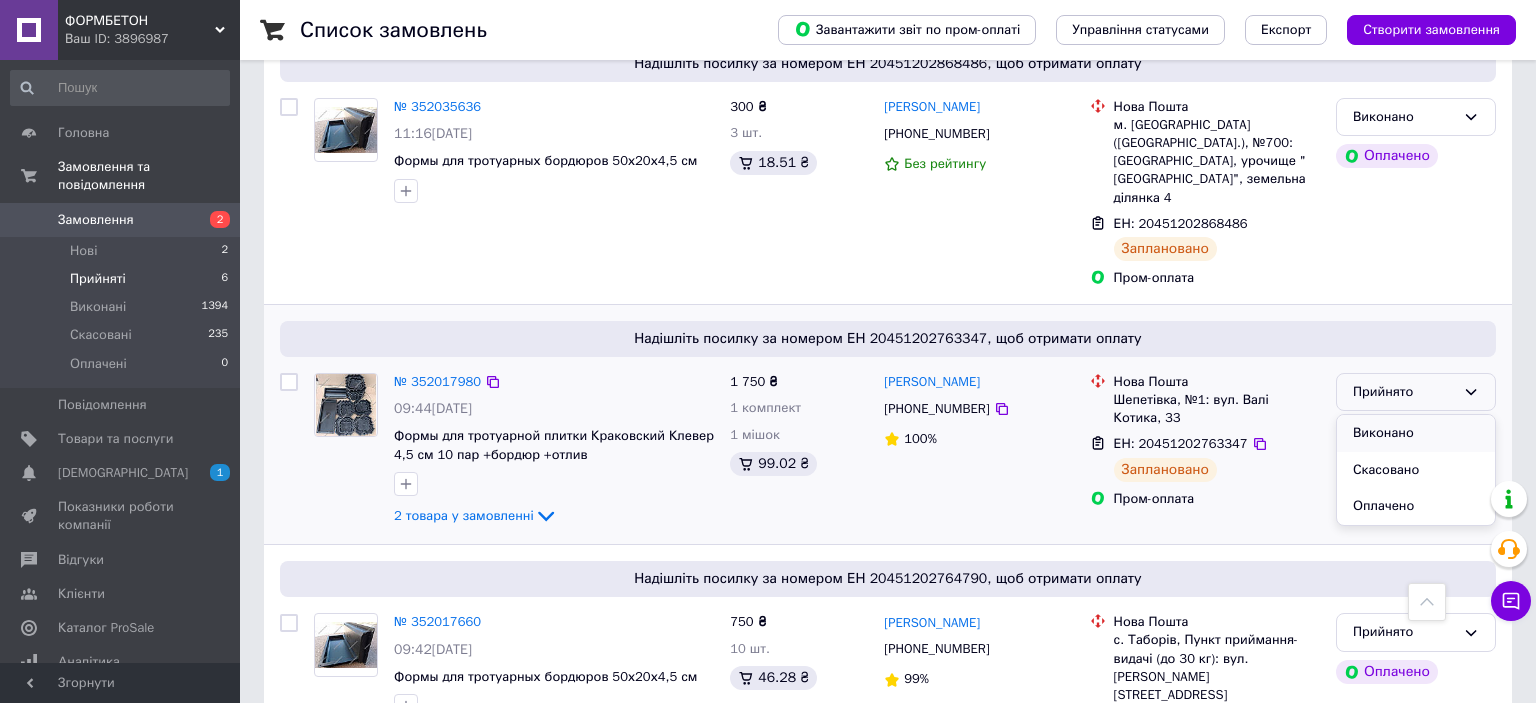 click on "Виконано" at bounding box center (1416, 433) 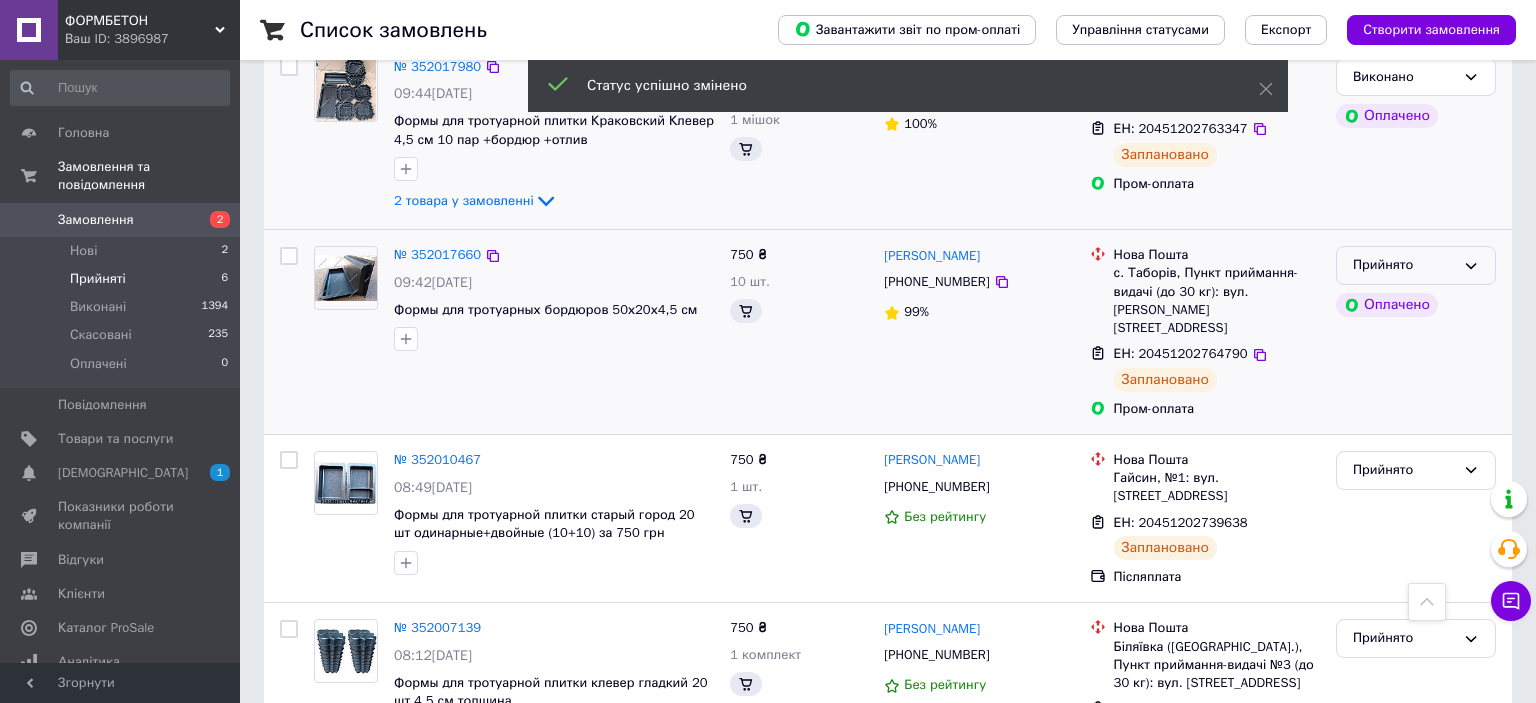 scroll, scrollTop: 739, scrollLeft: 0, axis: vertical 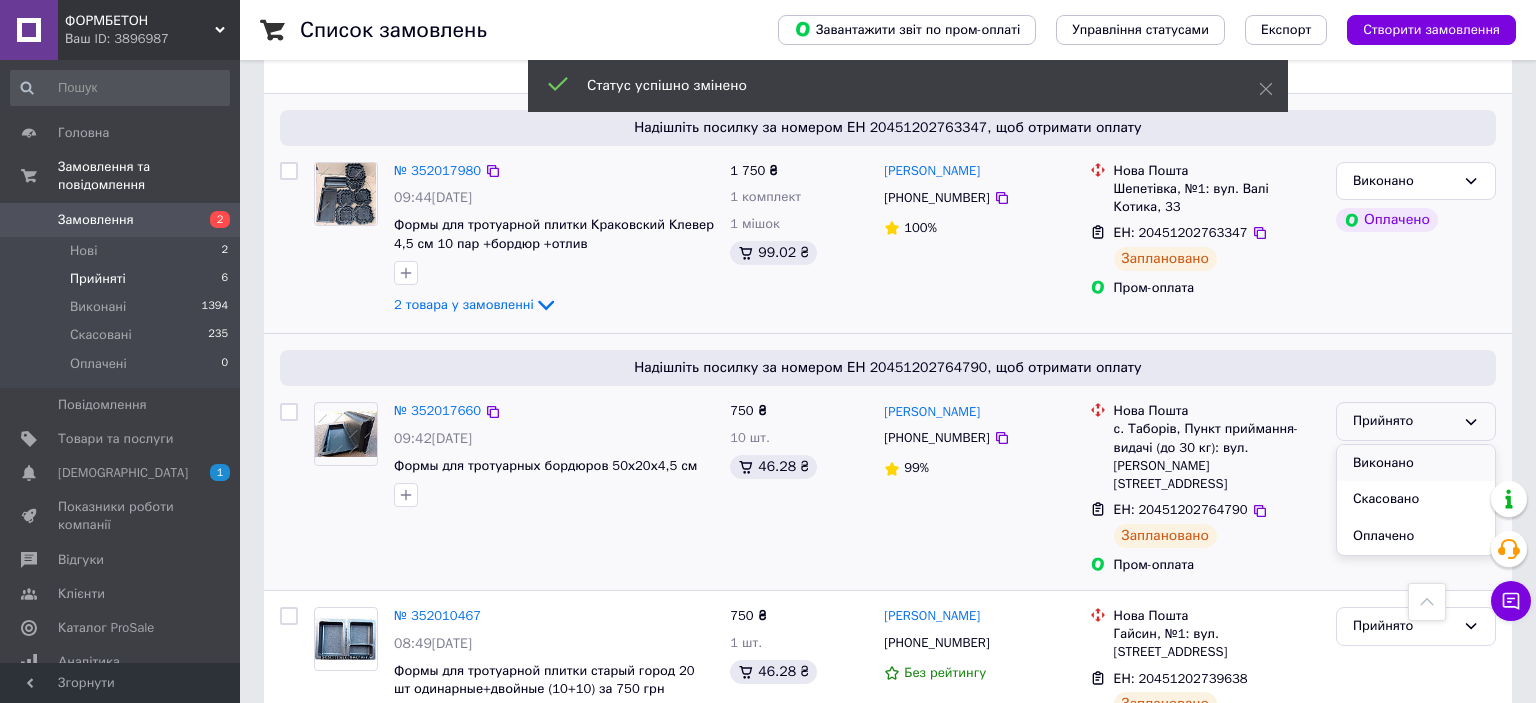 click on "Виконано" at bounding box center (1416, 463) 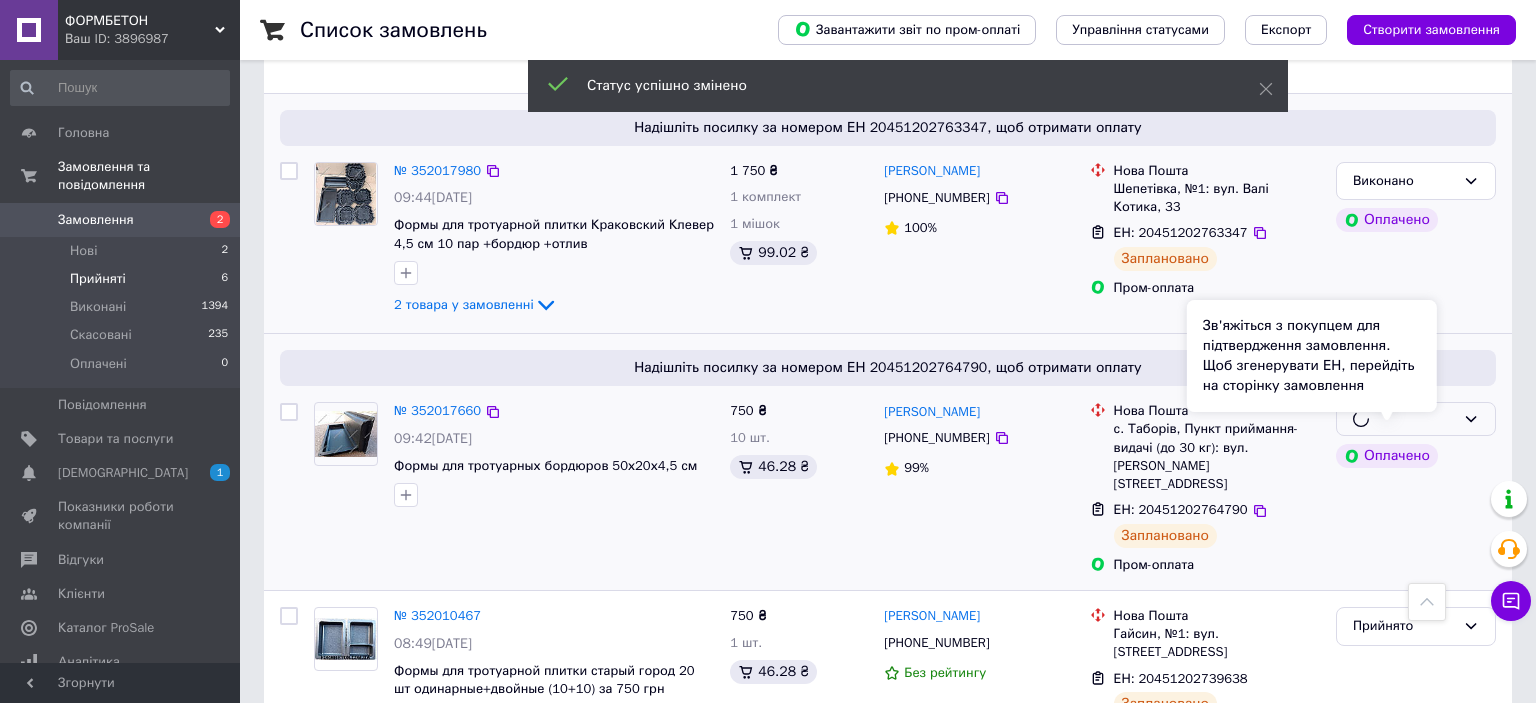 scroll, scrollTop: 966, scrollLeft: 0, axis: vertical 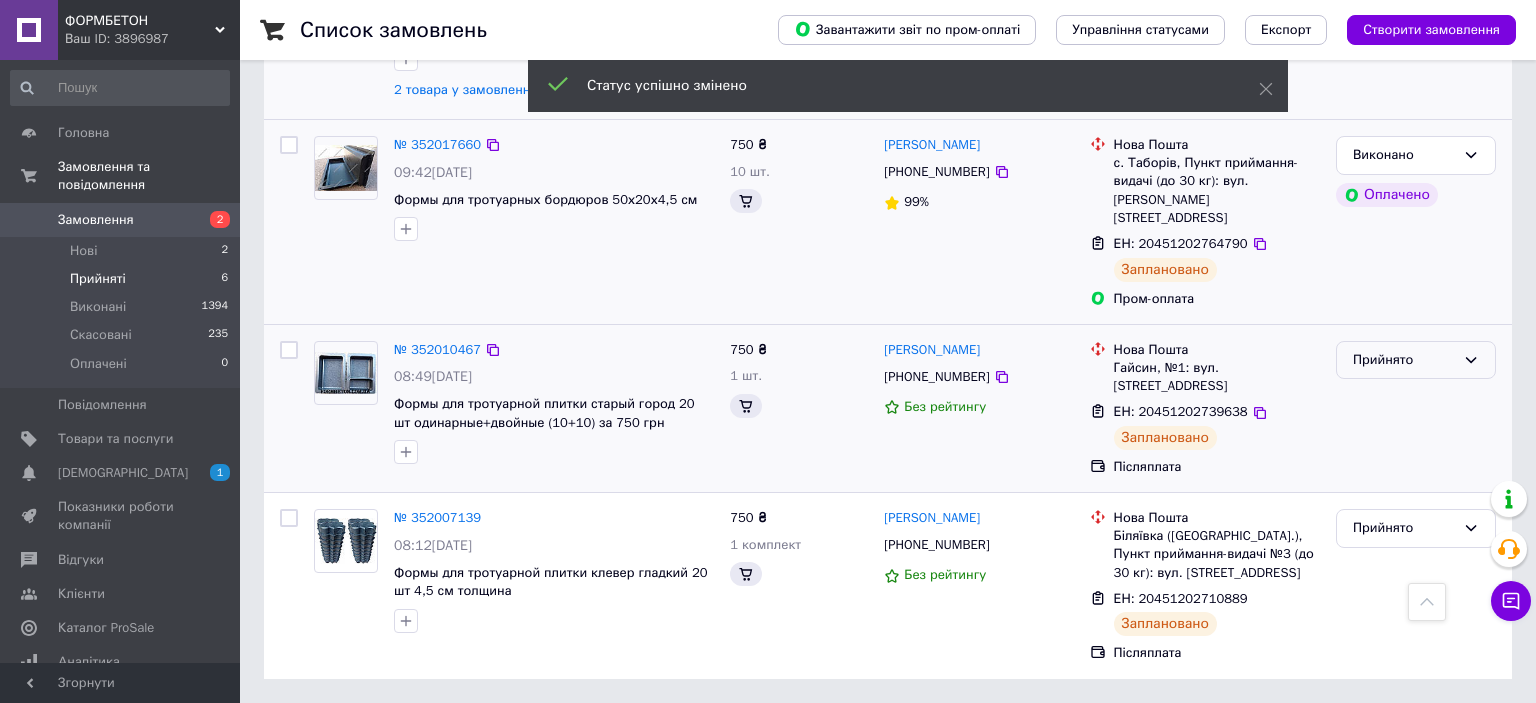 click on "Замовлення Cума Покупець Доставка та оплата Статус № 352017980 09:44[DATE] Формы для тротуарной плитки Краковский Клевер 4,5 см 10 пар +бордюр +отлив 2 товара у замовленні 1 750 ₴ 1 комплект 1 мішок [PERSON_NAME] [PHONE_NUMBER] 100% Нова Пошта Шепетівка, №1: вул. Валі Котика, 33 ЕН: 20451202763347 Заплановано Пром-оплата Виконано Оплачено № 352017660 09:42[DATE] Формы для тротуарных бордюров 50х20х4,5 см 750 ₴ 10 шт. [PERSON_NAME] [PHONE_NUMBER] 99% Нова Пошта с. Таборів, Пункт приймання-видачі (до 30 кг): вул. [PERSON_NAME][STREET_ADDRESS] ЕН: 20451202764790 Заплановано Пром-оплата Виконано Оплачено № 352010467 08:49[DATE] 750 ₴ 1 шт." at bounding box center (888, 274) 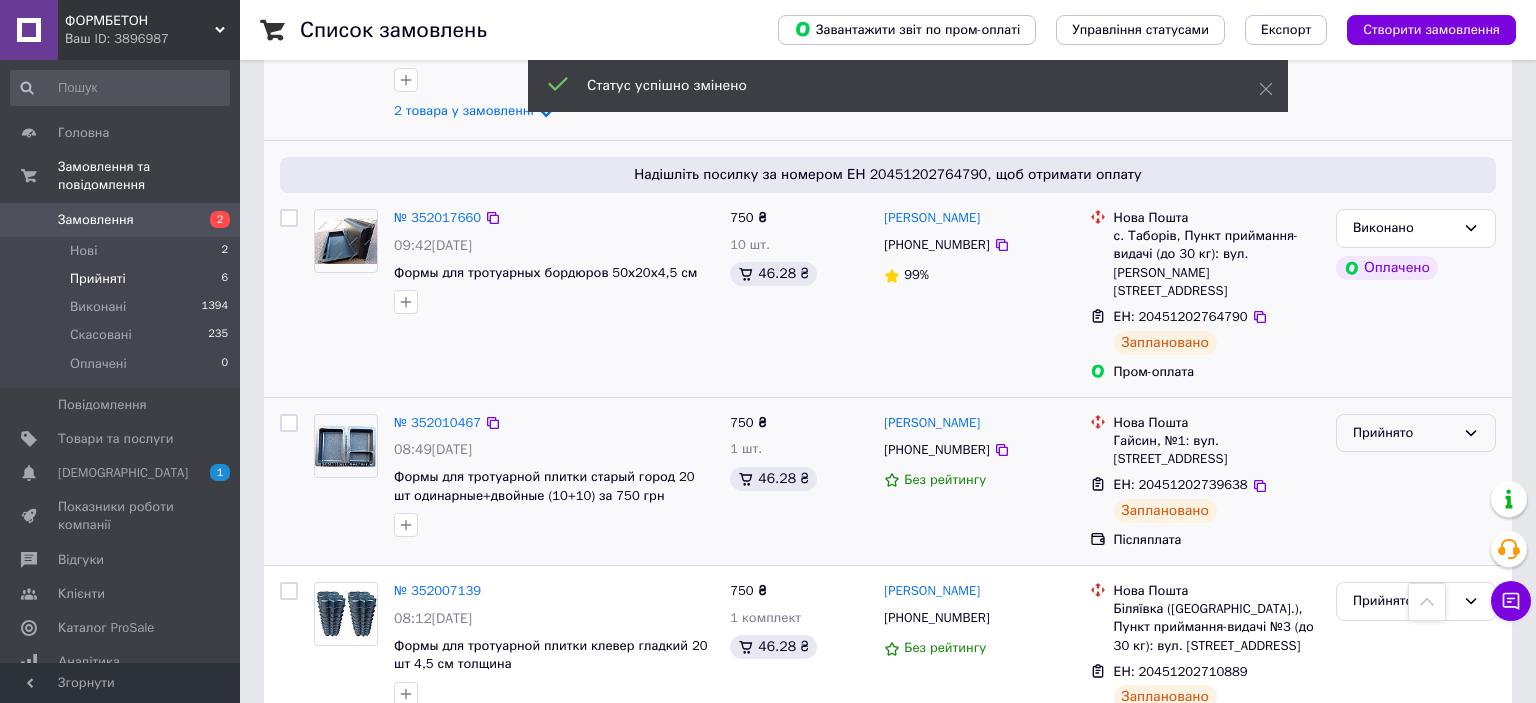 click on "Прийнято" at bounding box center [1404, 433] 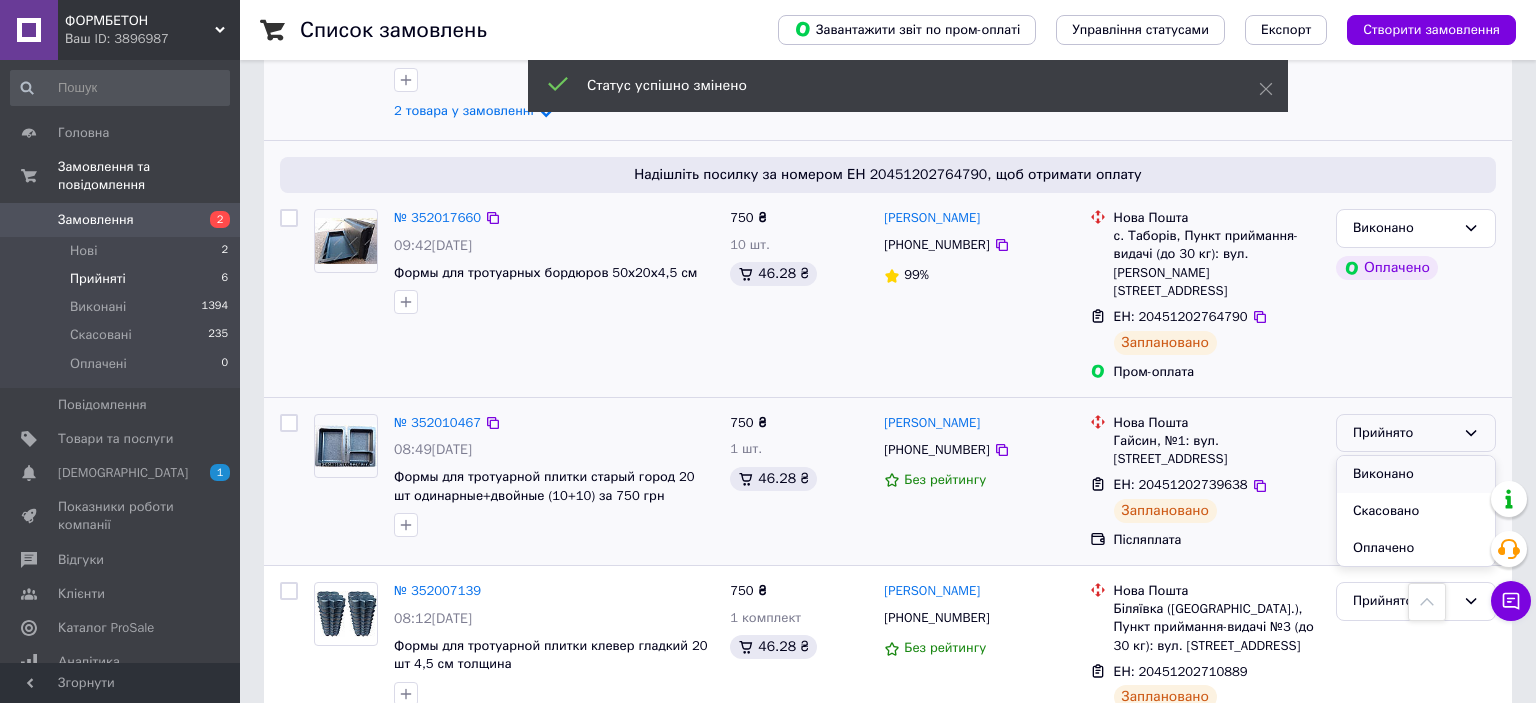 click on "Виконано" at bounding box center [1416, 474] 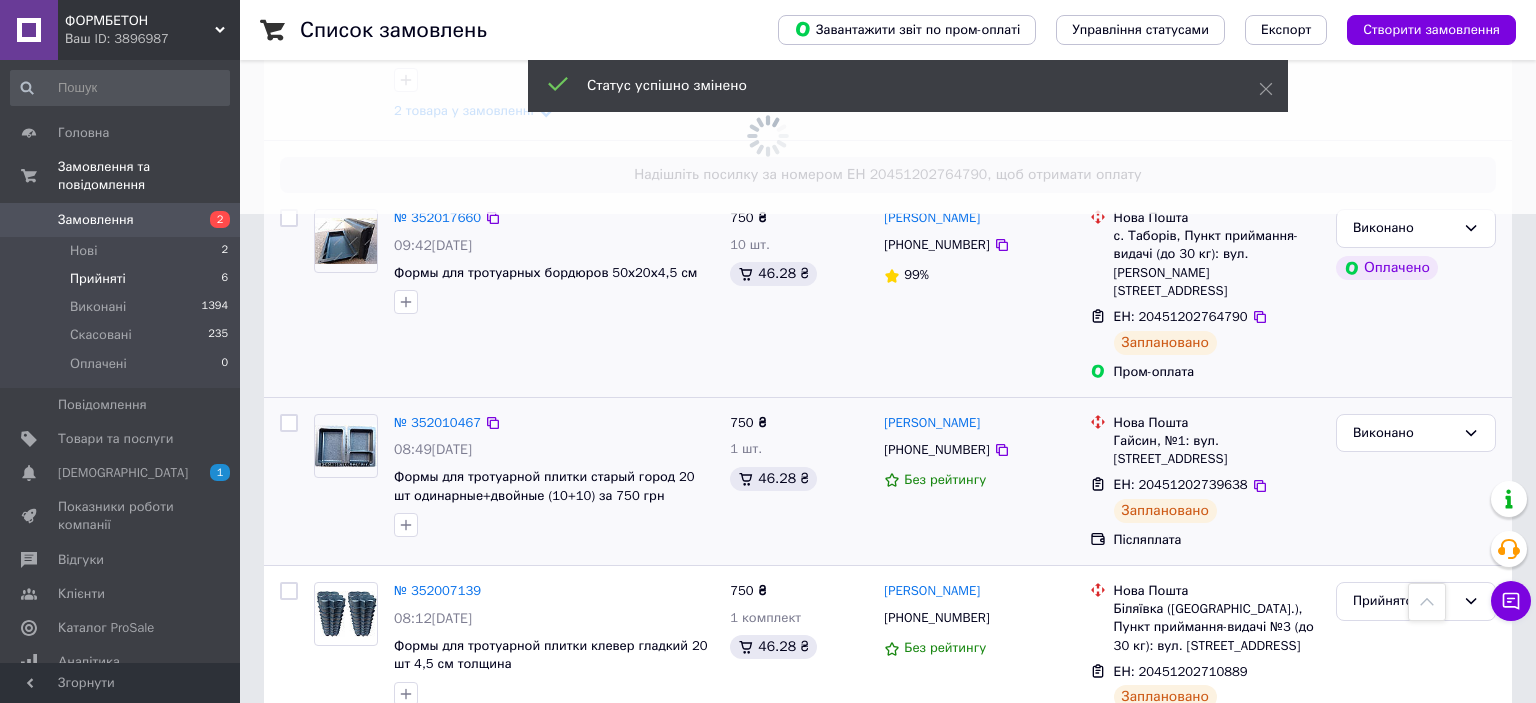 scroll, scrollTop: 541, scrollLeft: 0, axis: vertical 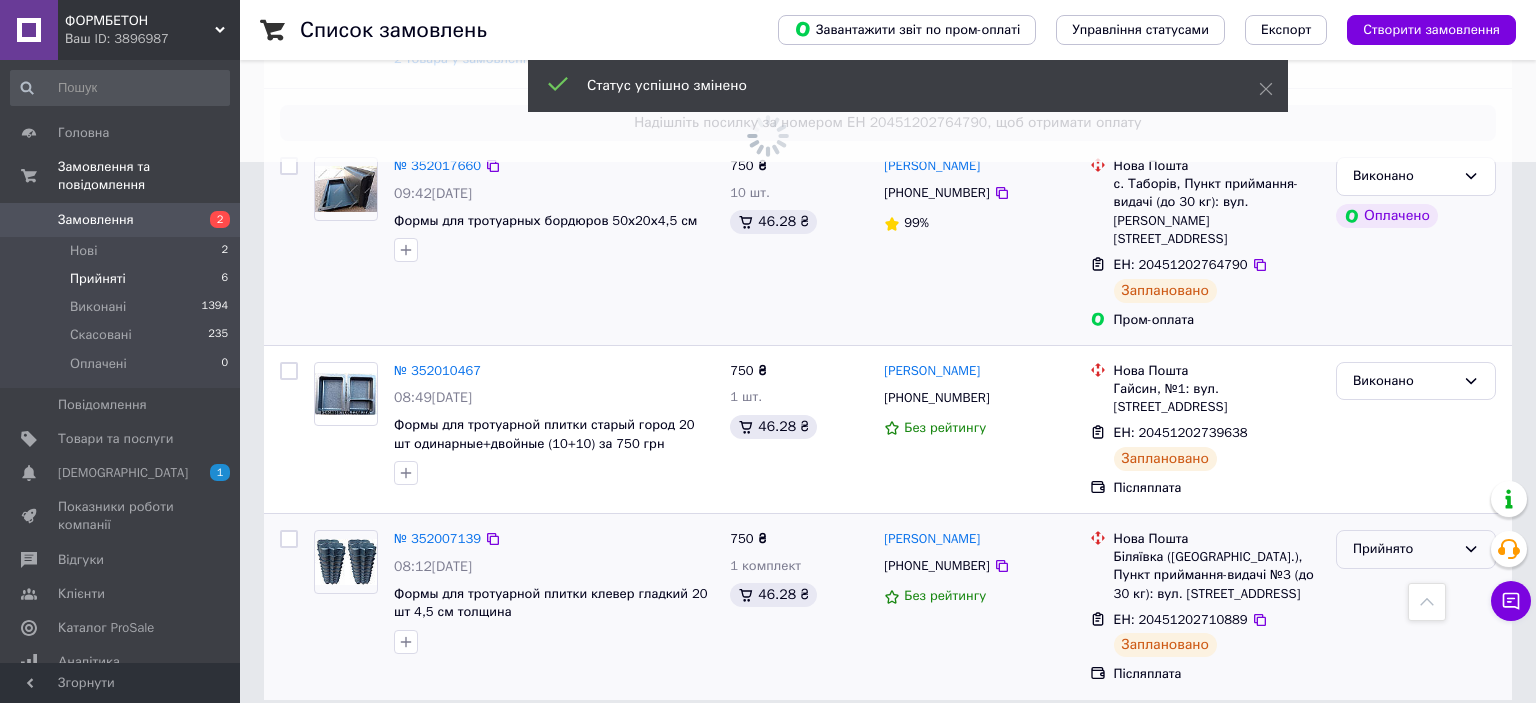 click on "Прийнято" at bounding box center (1404, 549) 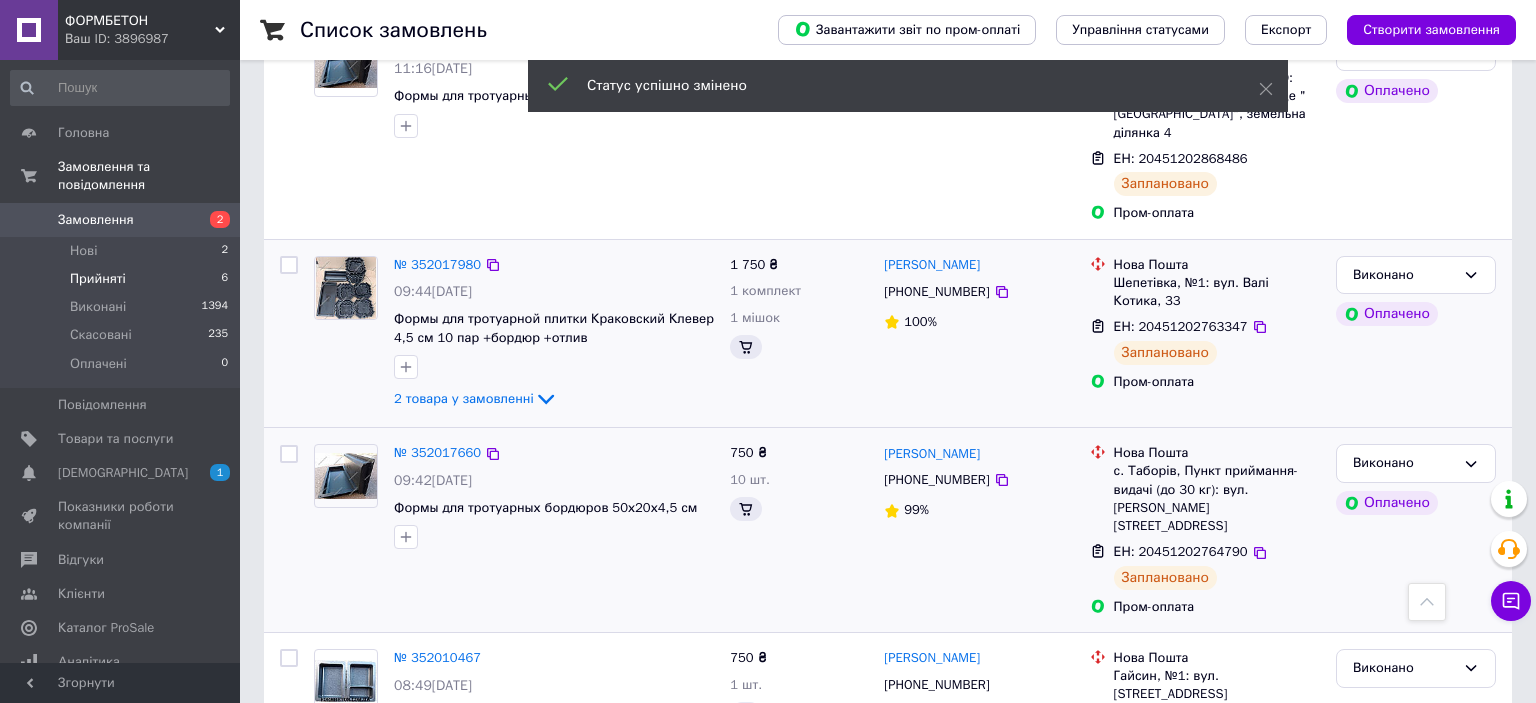 scroll, scrollTop: 914, scrollLeft: 0, axis: vertical 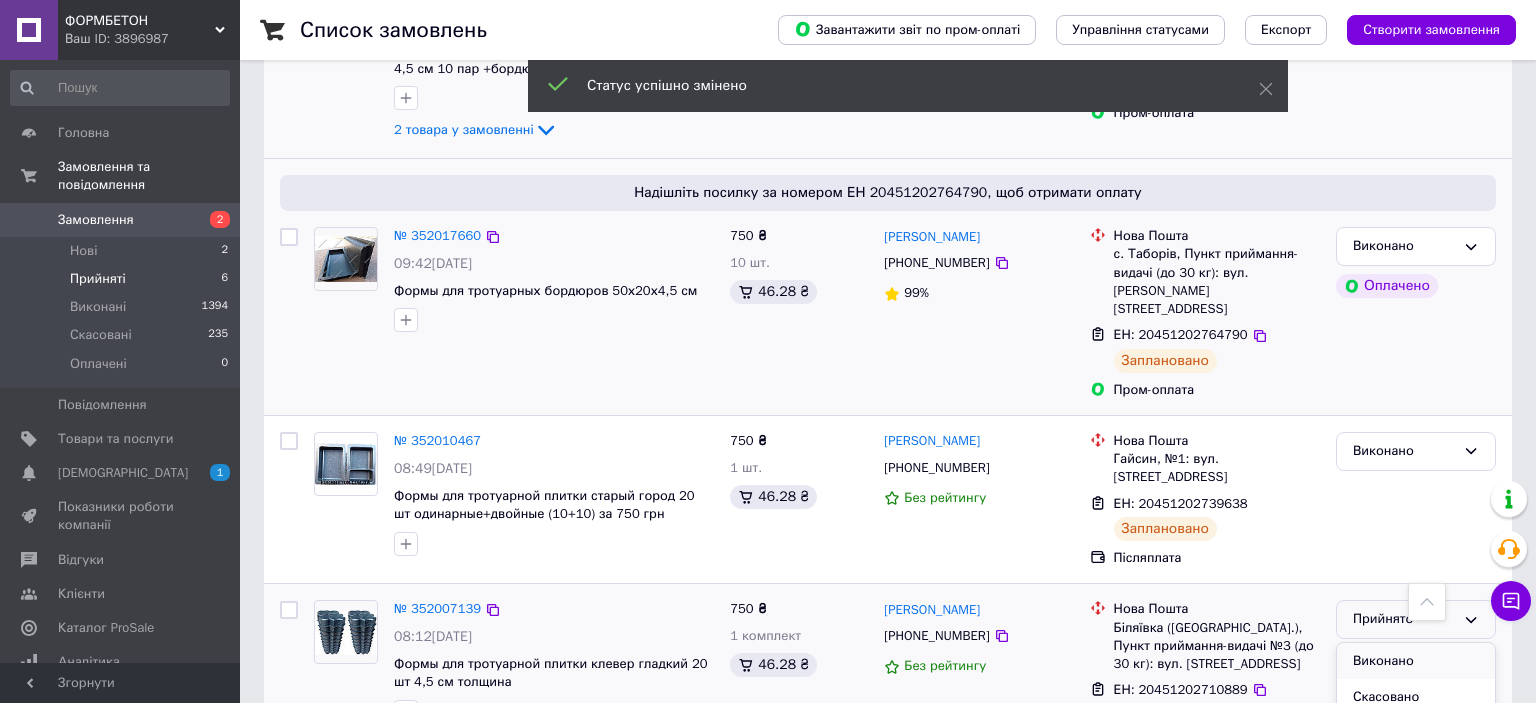 click on "Виконано" at bounding box center [1416, 661] 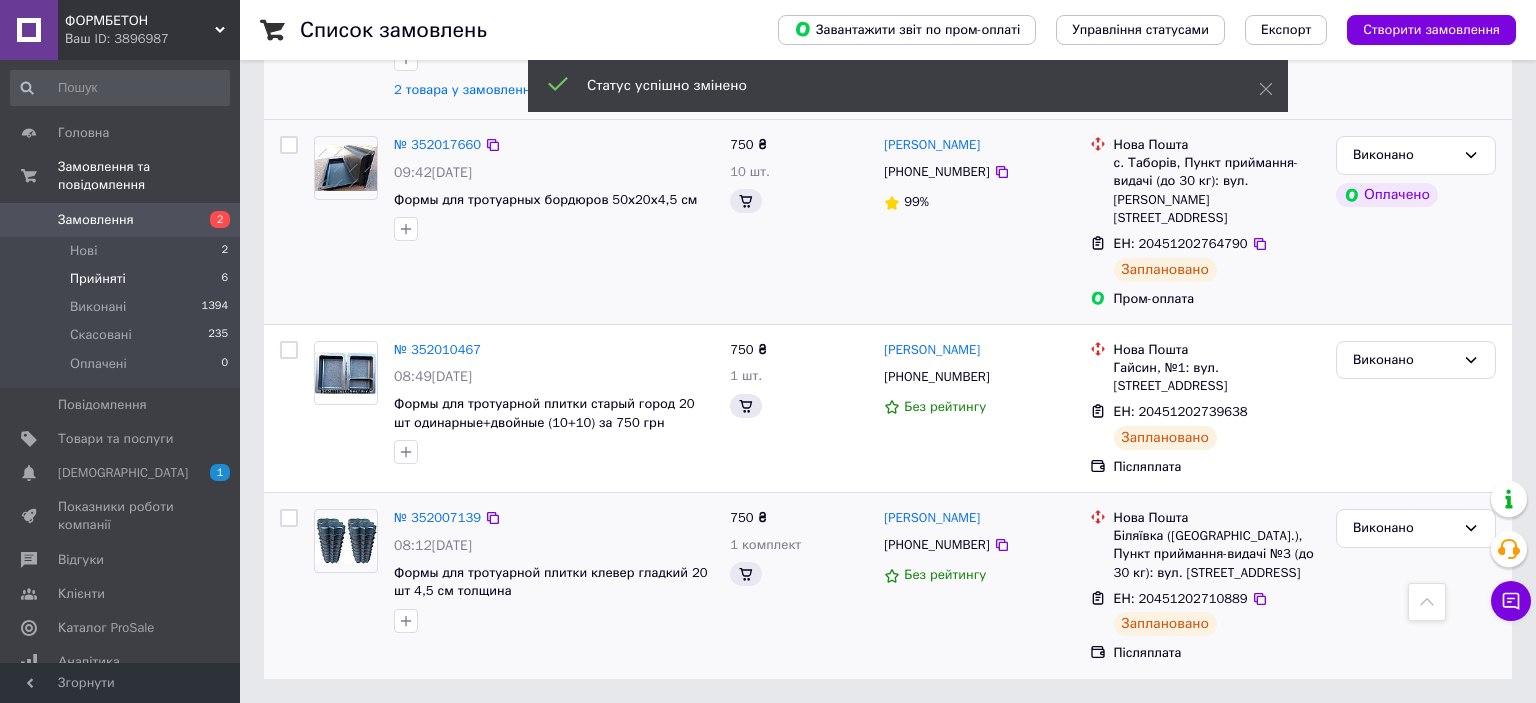 scroll, scrollTop: 489, scrollLeft: 0, axis: vertical 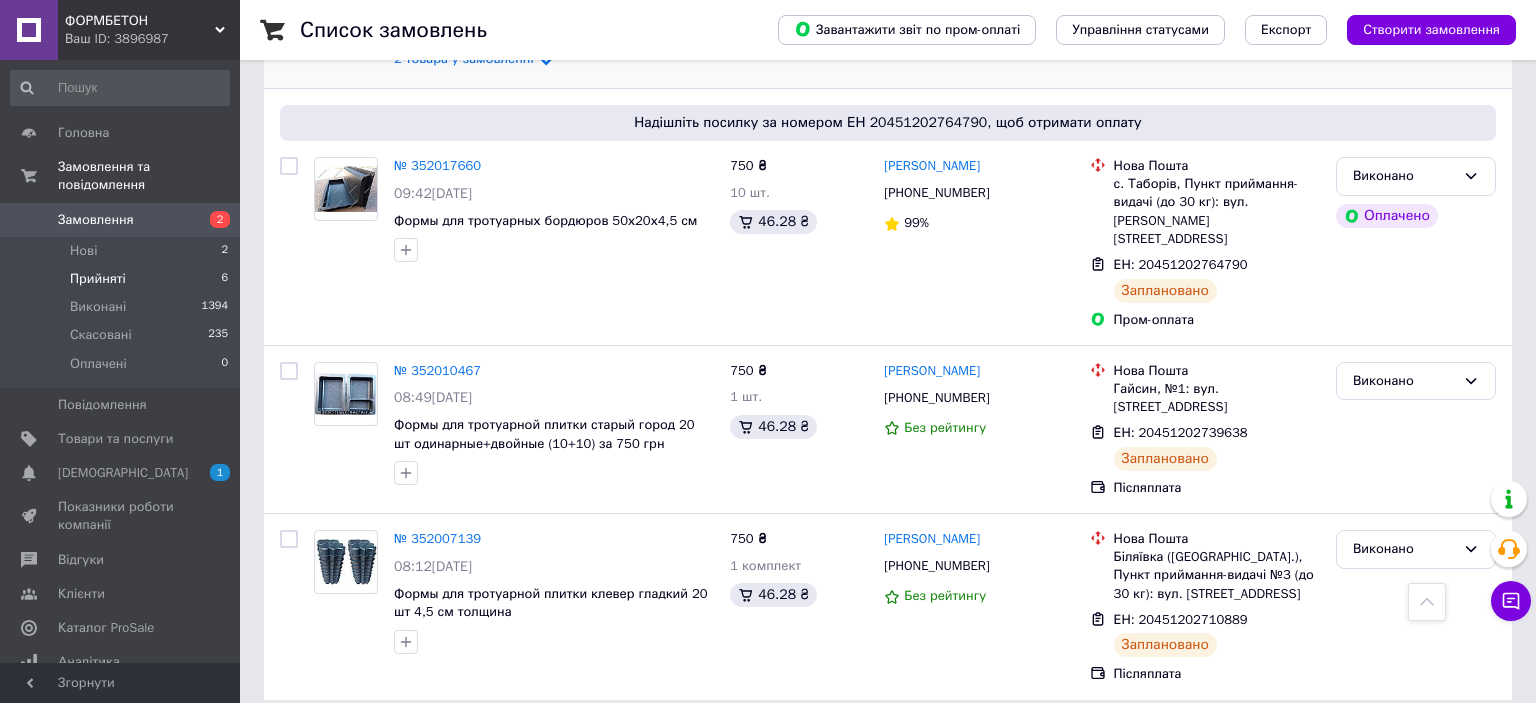 click on "Прийняті" at bounding box center [98, 279] 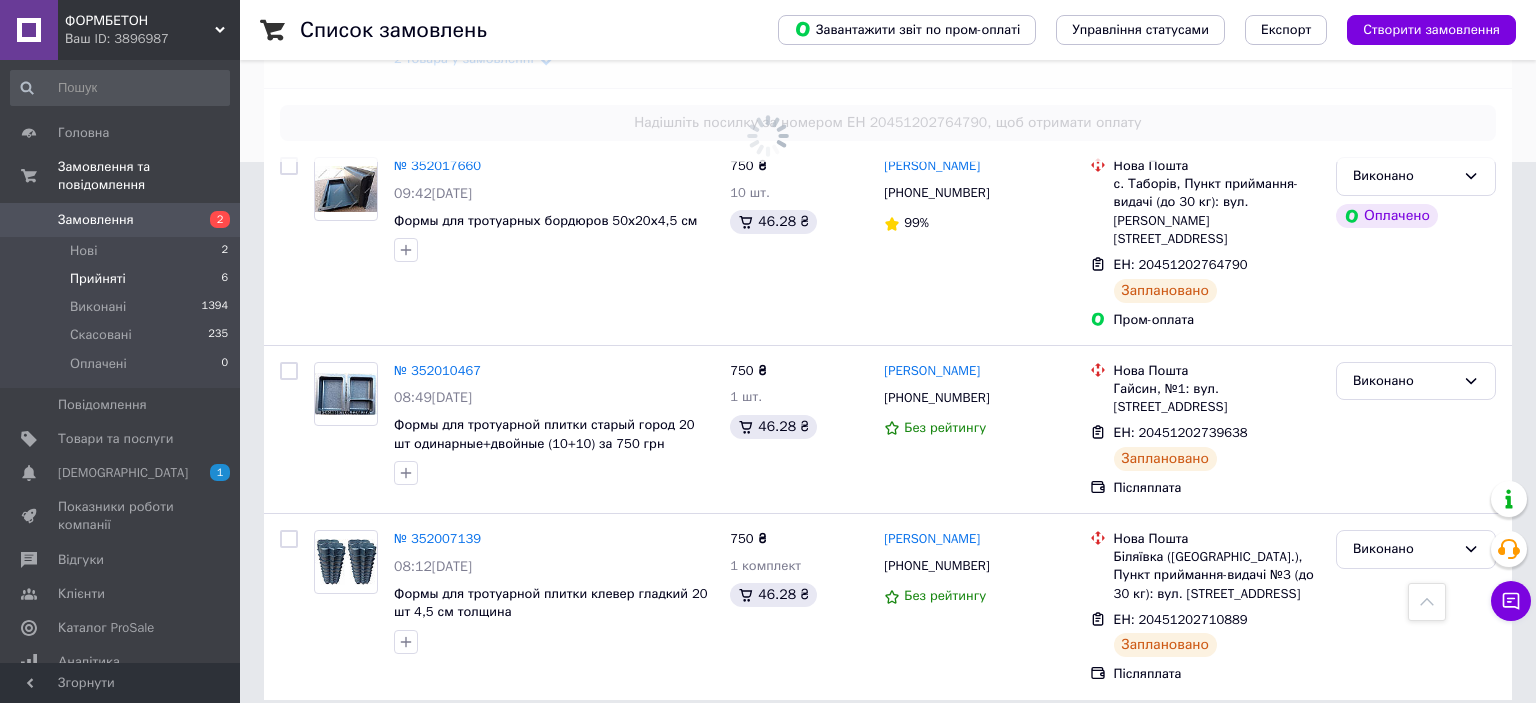 scroll, scrollTop: 0, scrollLeft: 0, axis: both 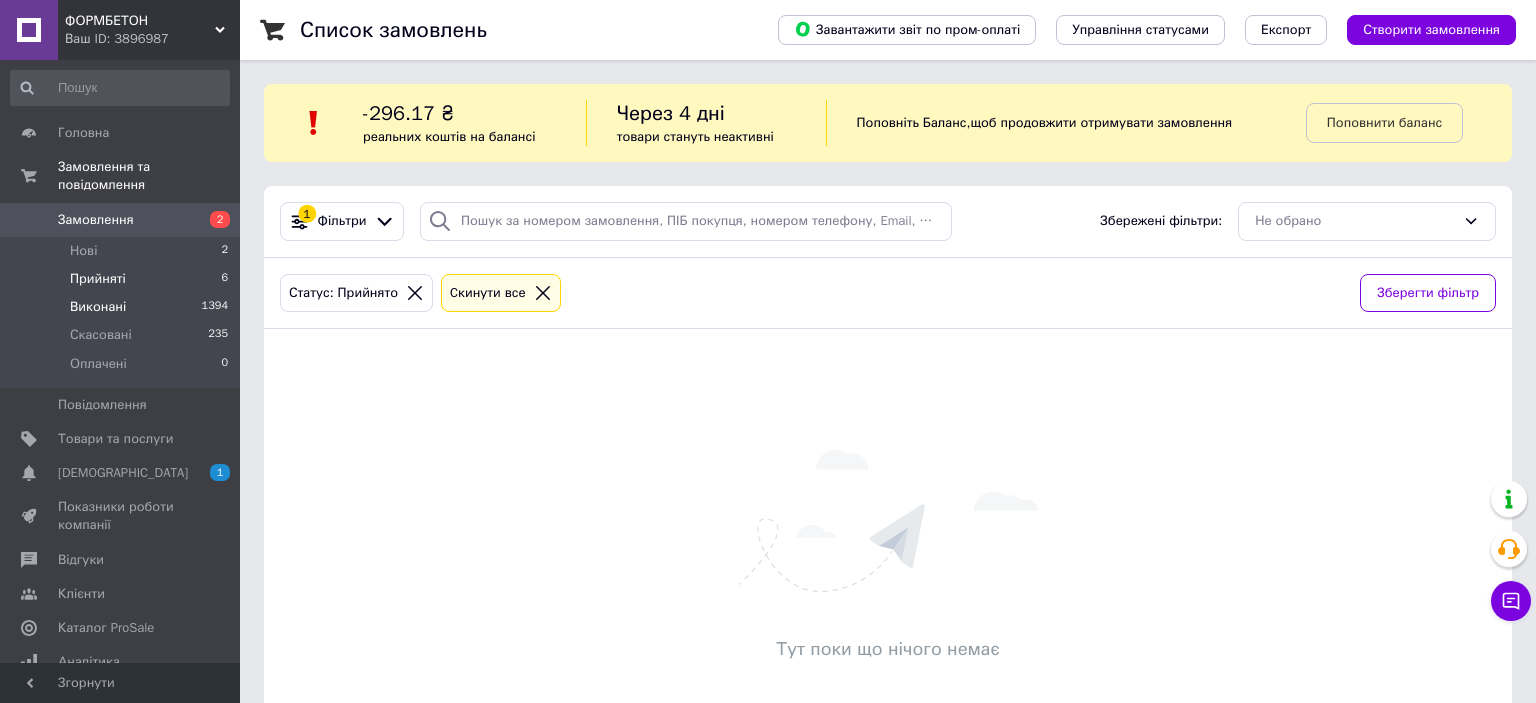 click on "Виконані" at bounding box center [98, 307] 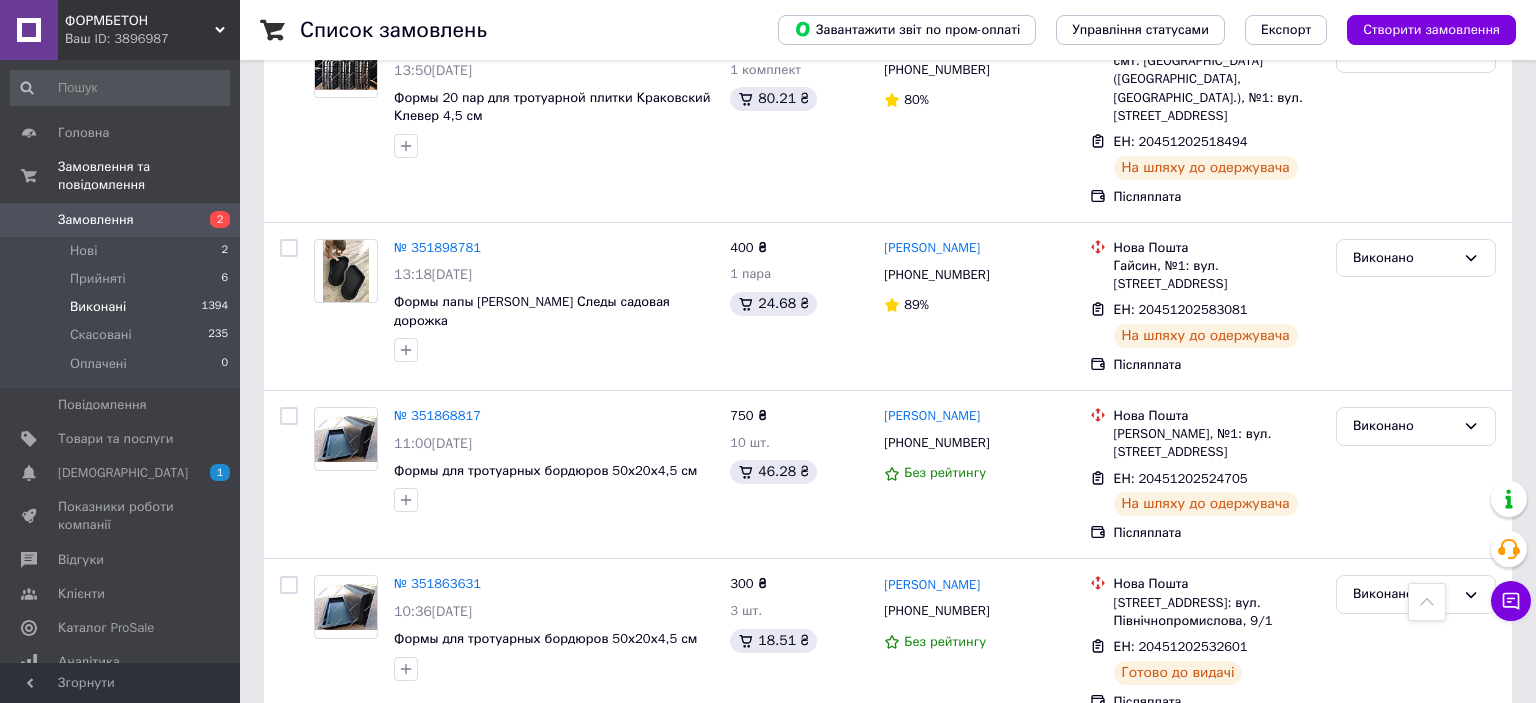 scroll, scrollTop: 1372, scrollLeft: 0, axis: vertical 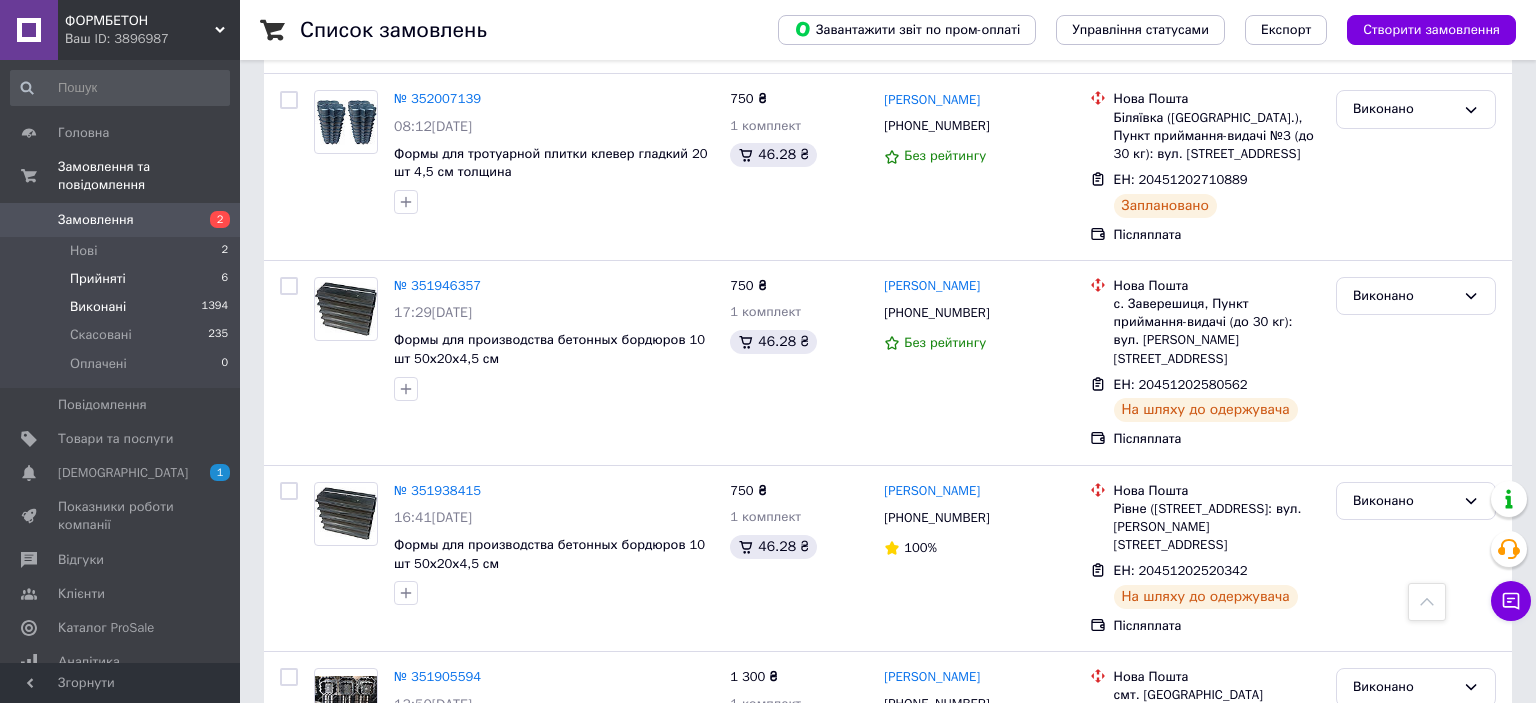 click on "Прийняті" at bounding box center [98, 279] 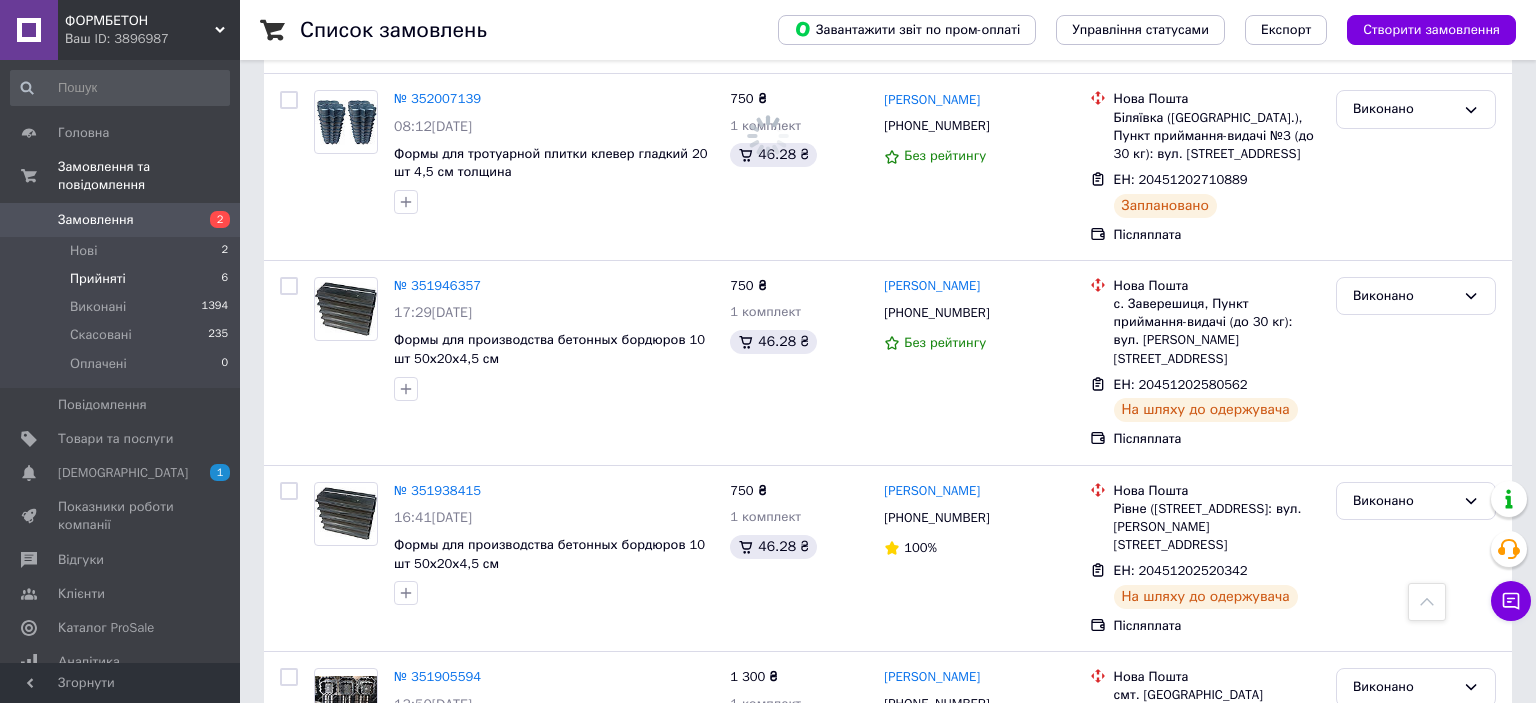 scroll, scrollTop: 0, scrollLeft: 0, axis: both 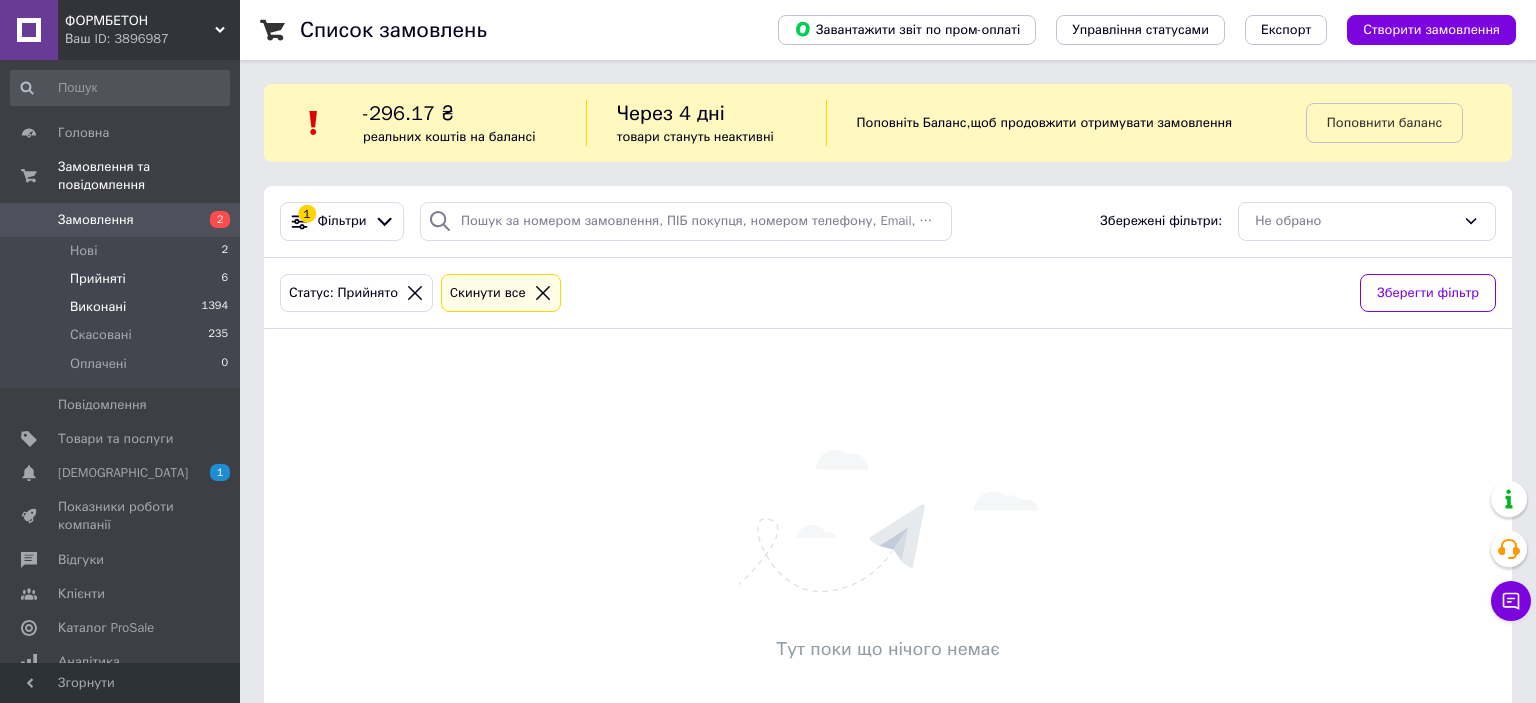 click on "Виконані" at bounding box center (98, 307) 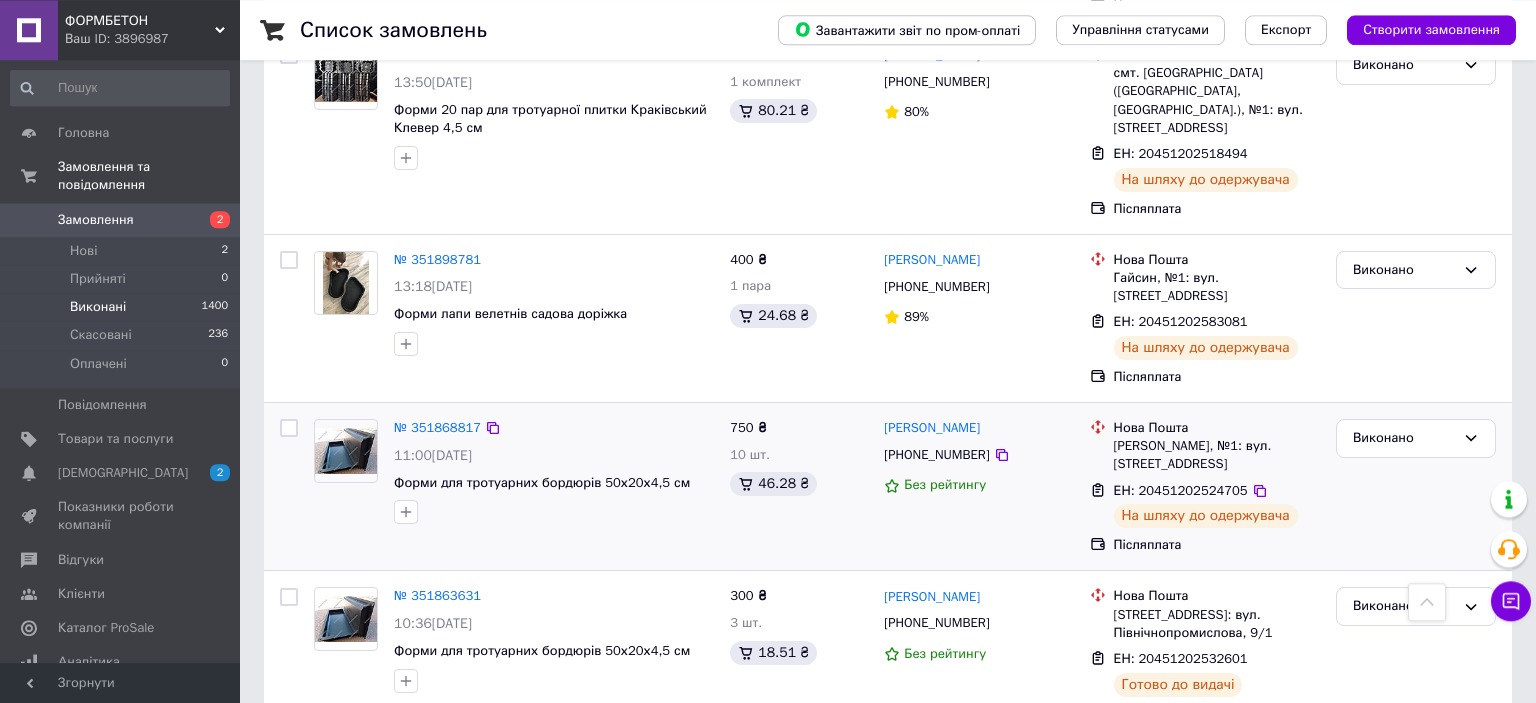 scroll, scrollTop: 2112, scrollLeft: 0, axis: vertical 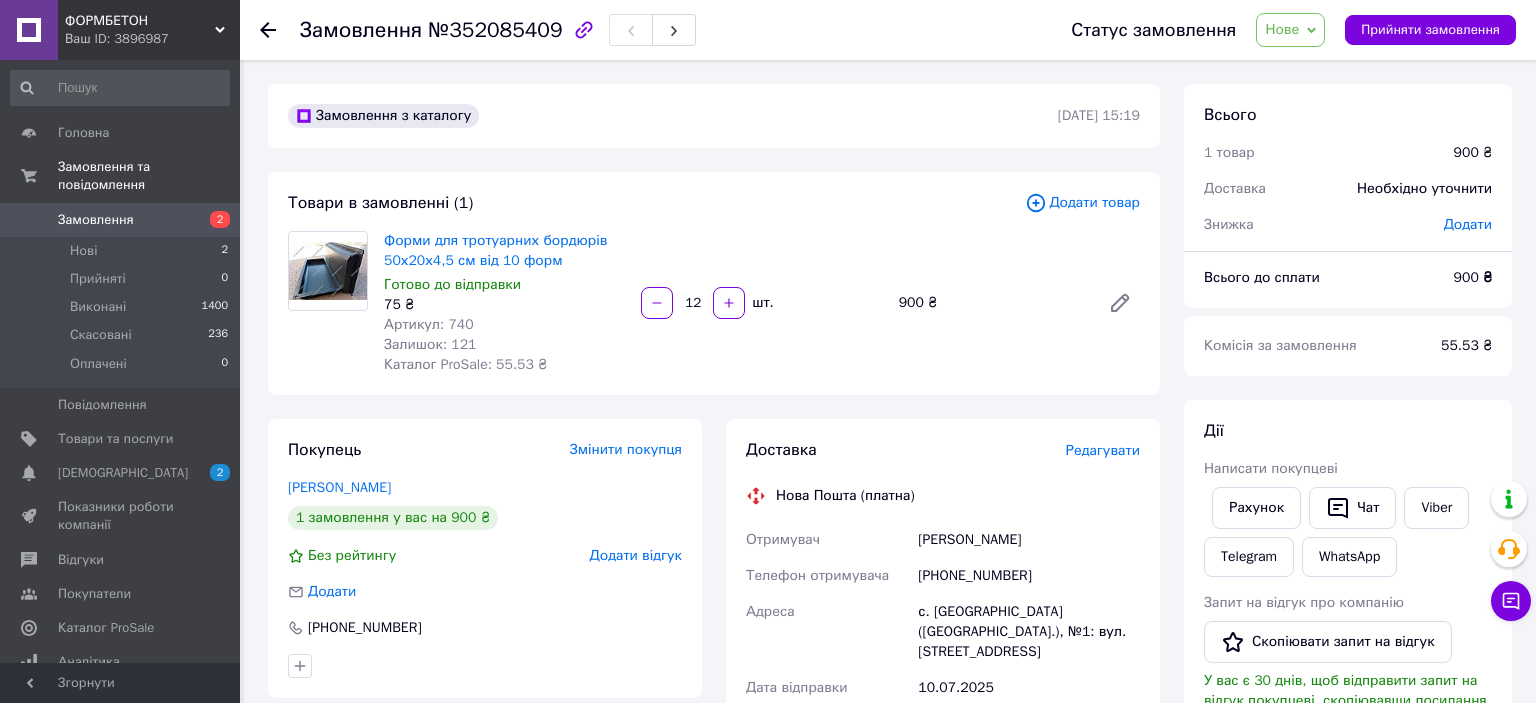click on "Нове" at bounding box center (1290, 30) 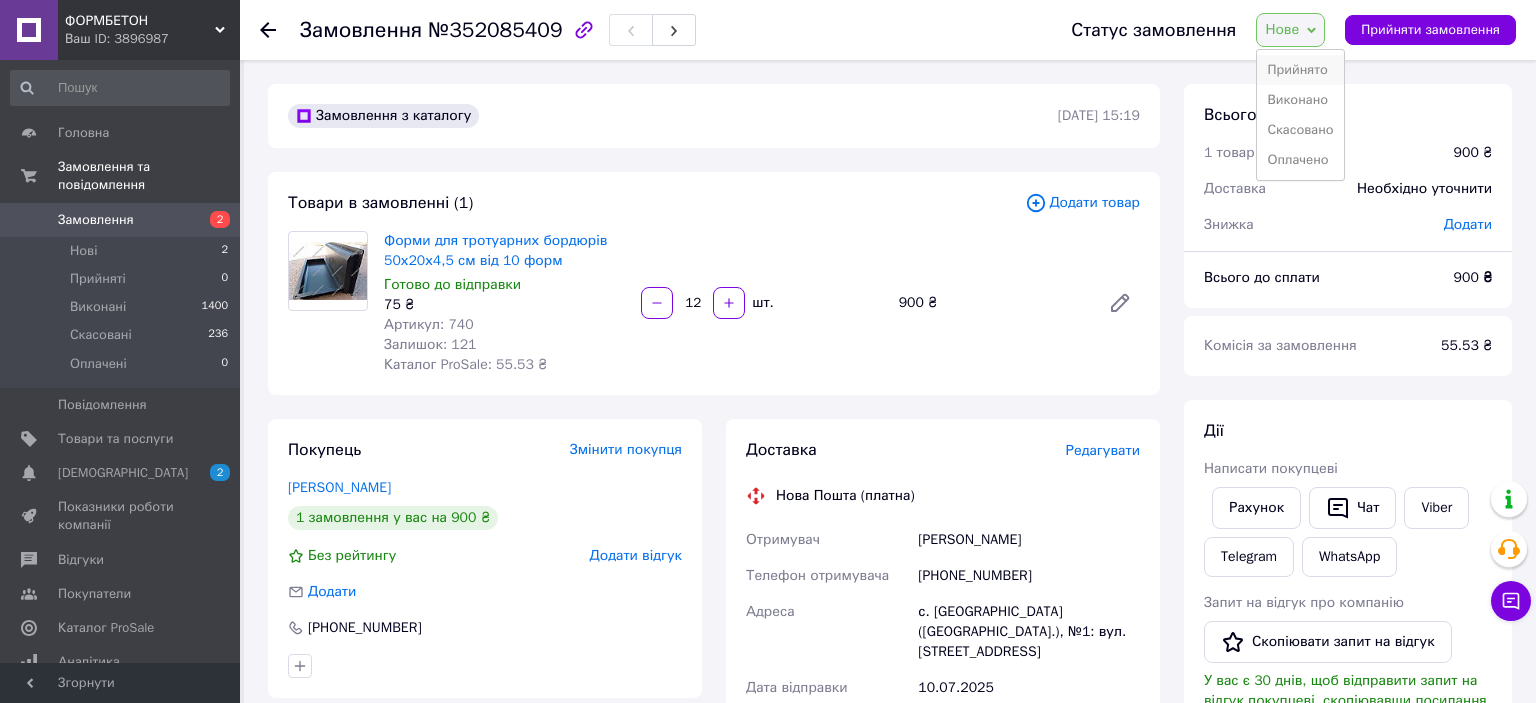 click on "Прийнято" at bounding box center (1300, 70) 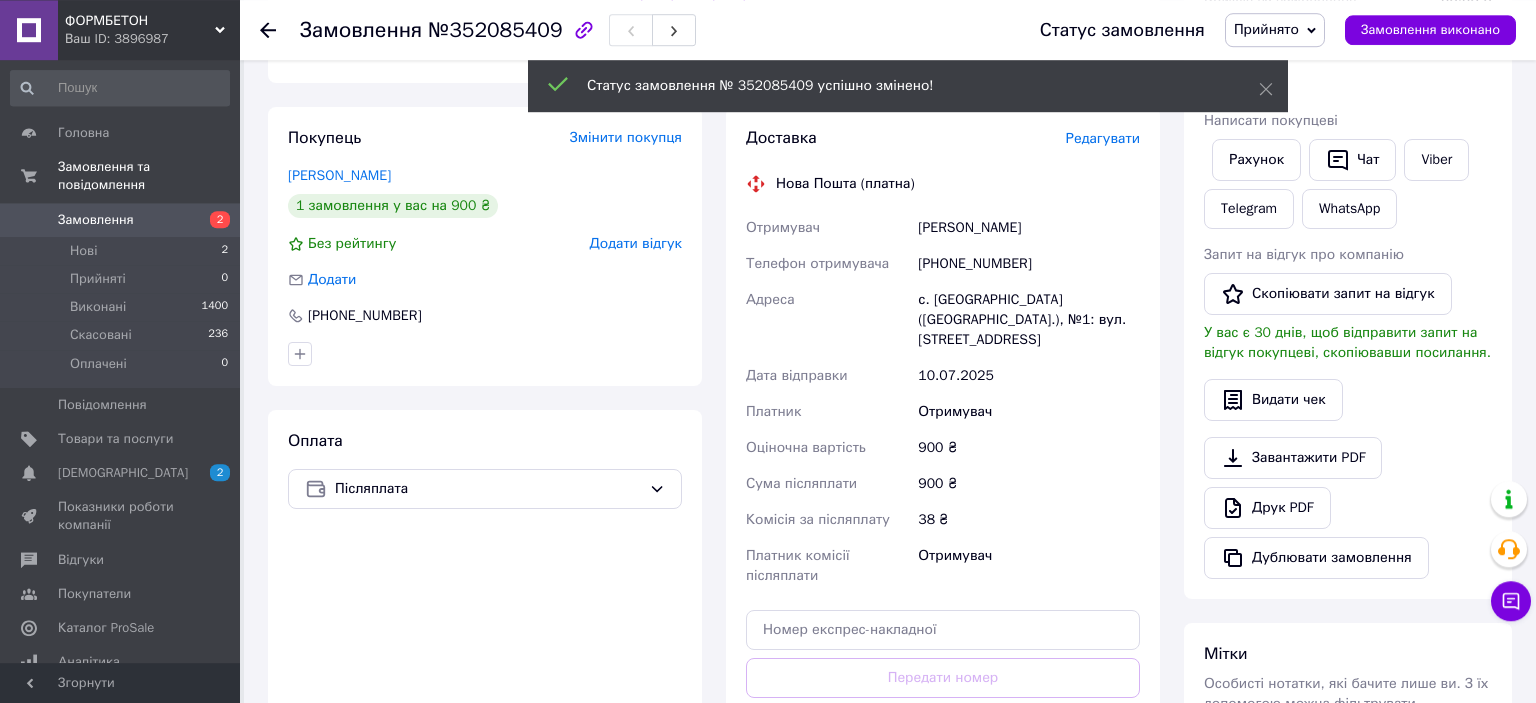 scroll, scrollTop: 316, scrollLeft: 0, axis: vertical 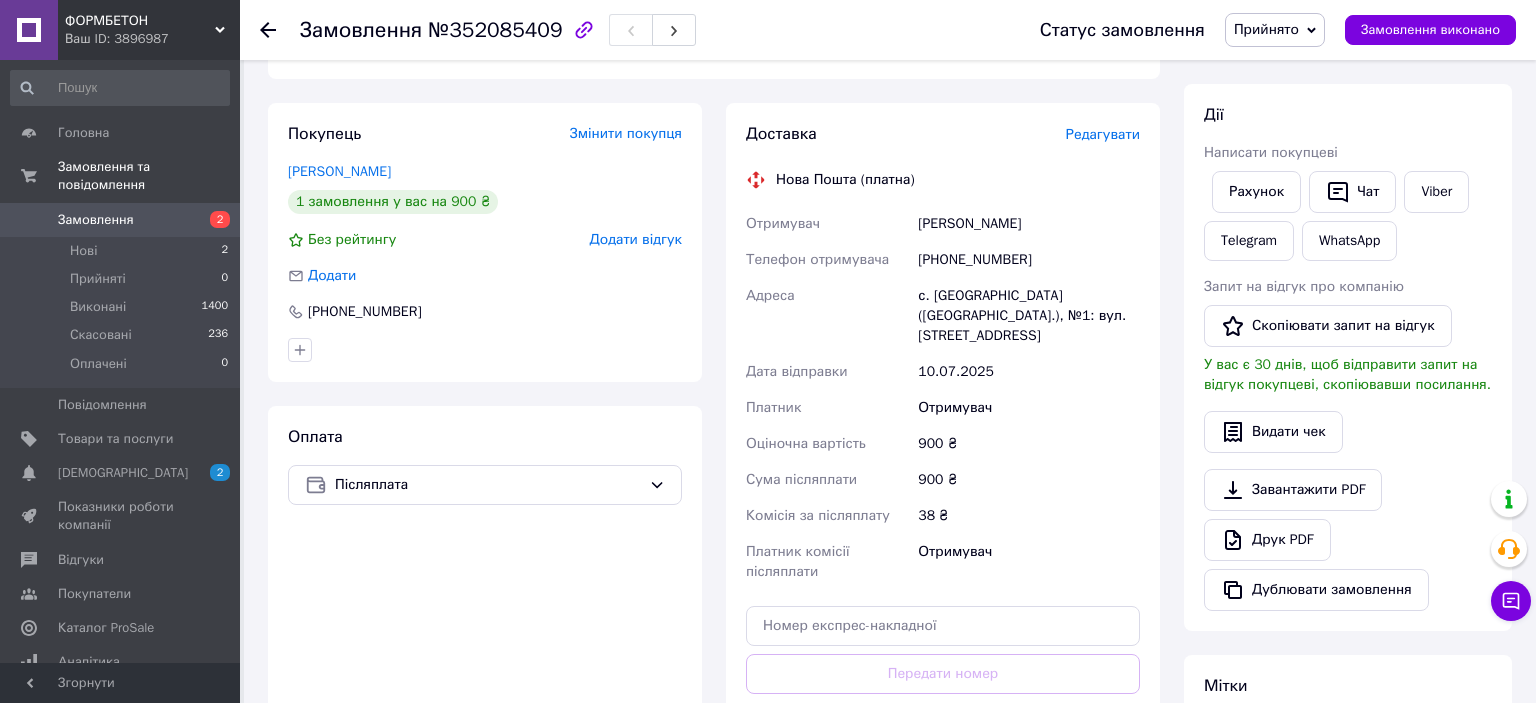 click on "Редагувати" at bounding box center (1103, 134) 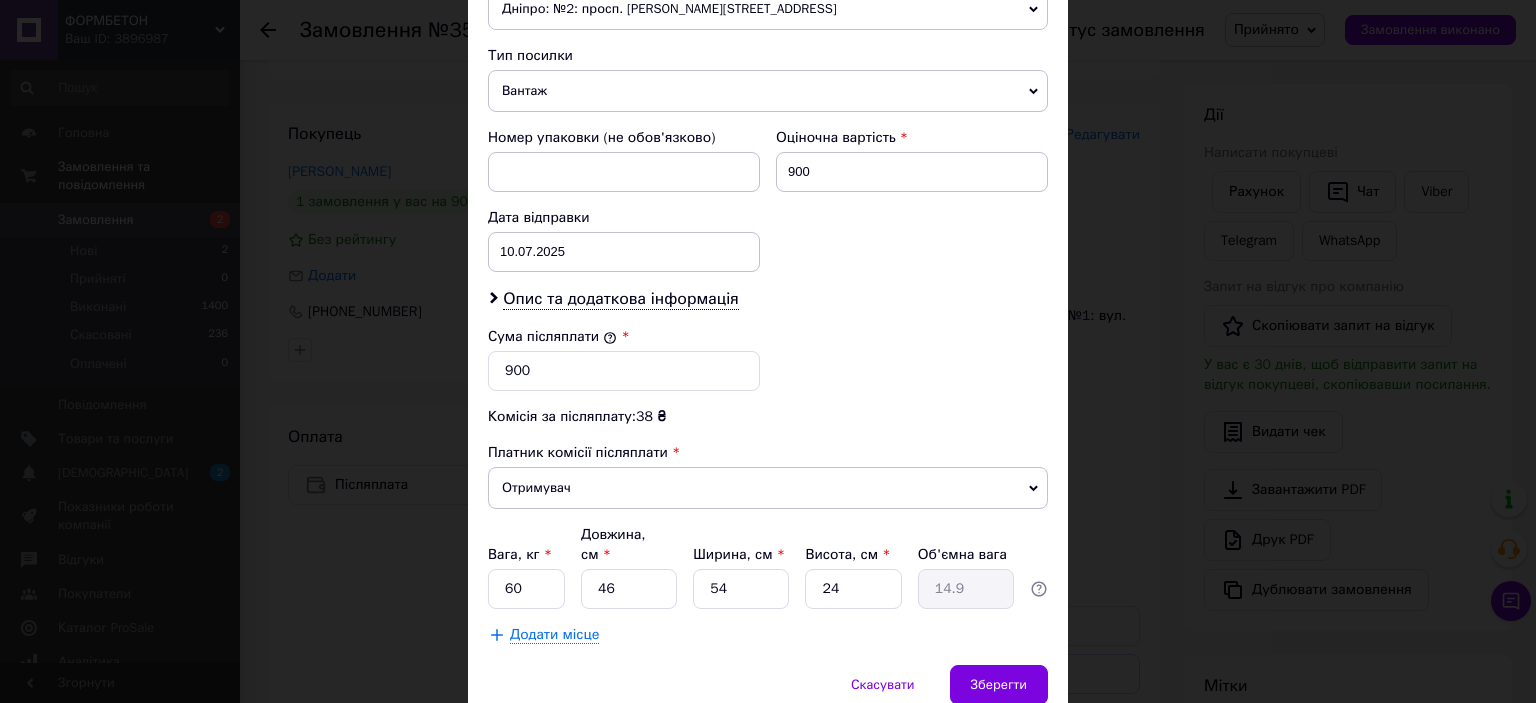 scroll, scrollTop: 817, scrollLeft: 0, axis: vertical 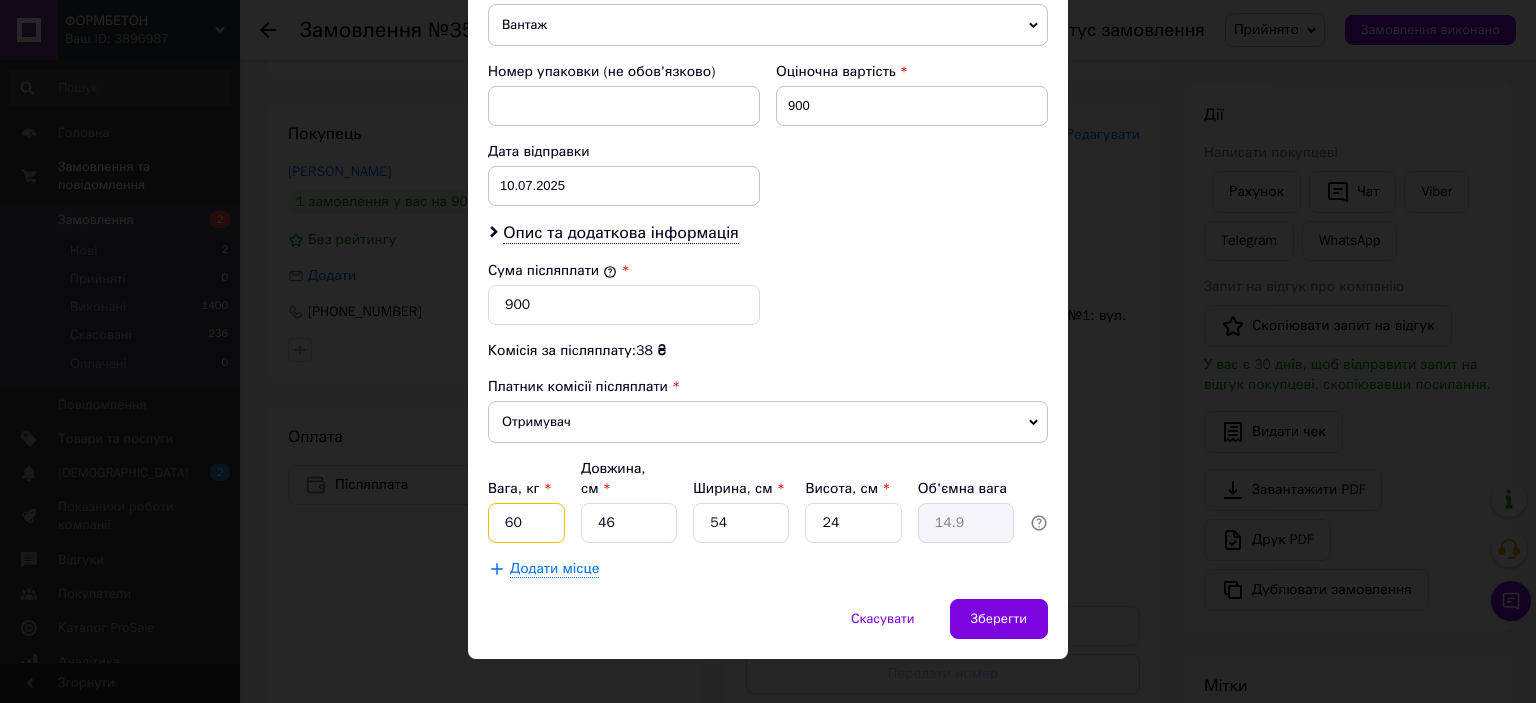 drag, startPoint x: 530, startPoint y: 499, endPoint x: 513, endPoint y: 500, distance: 17.029387 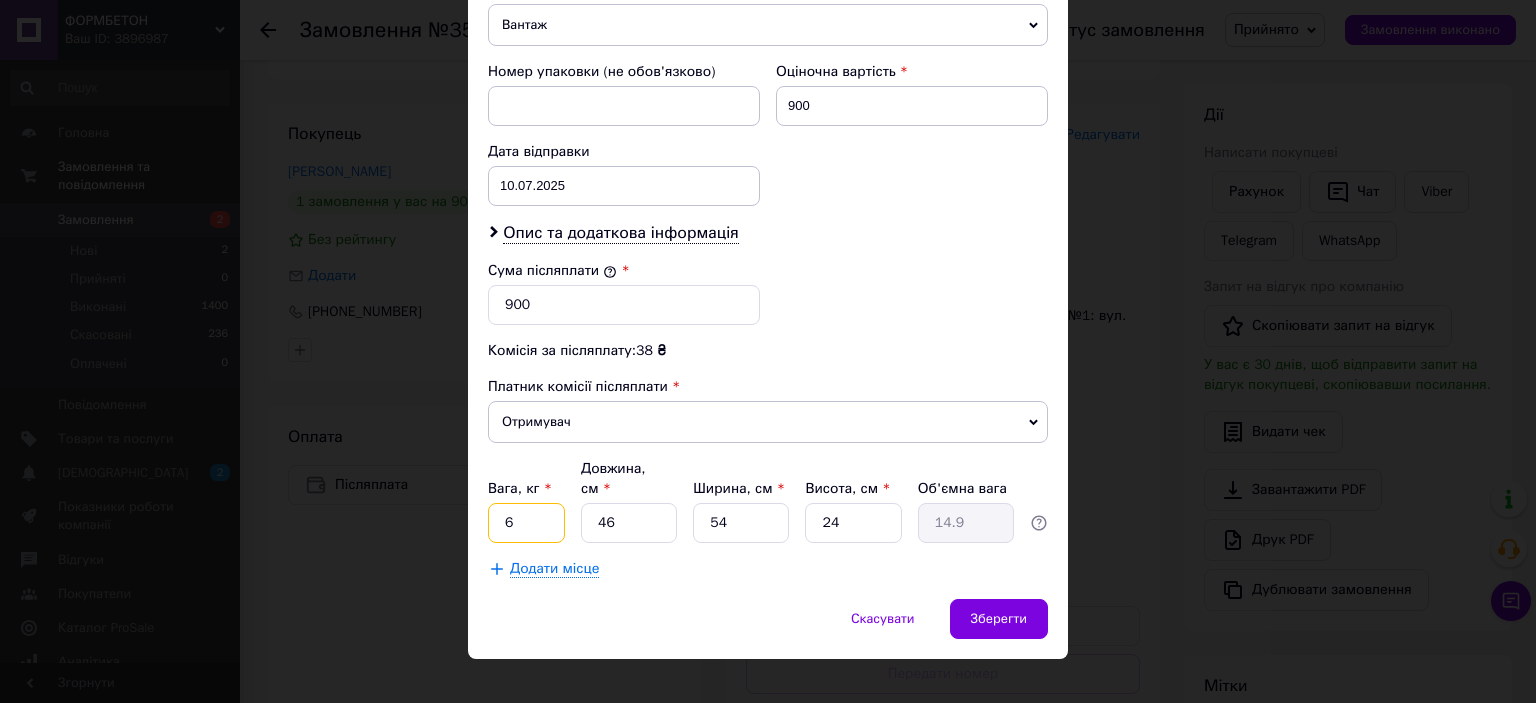 type on "6" 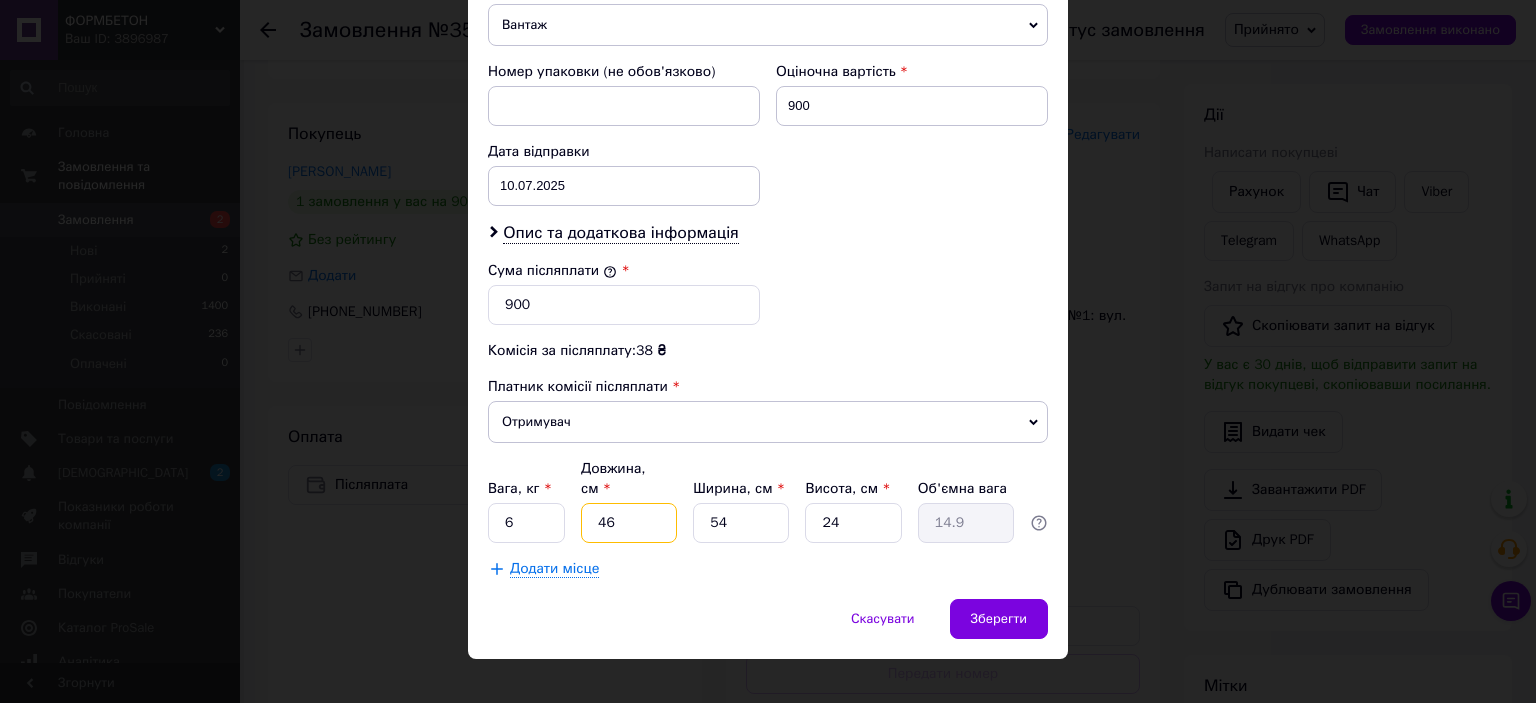 drag, startPoint x: 621, startPoint y: 502, endPoint x: 589, endPoint y: 502, distance: 32 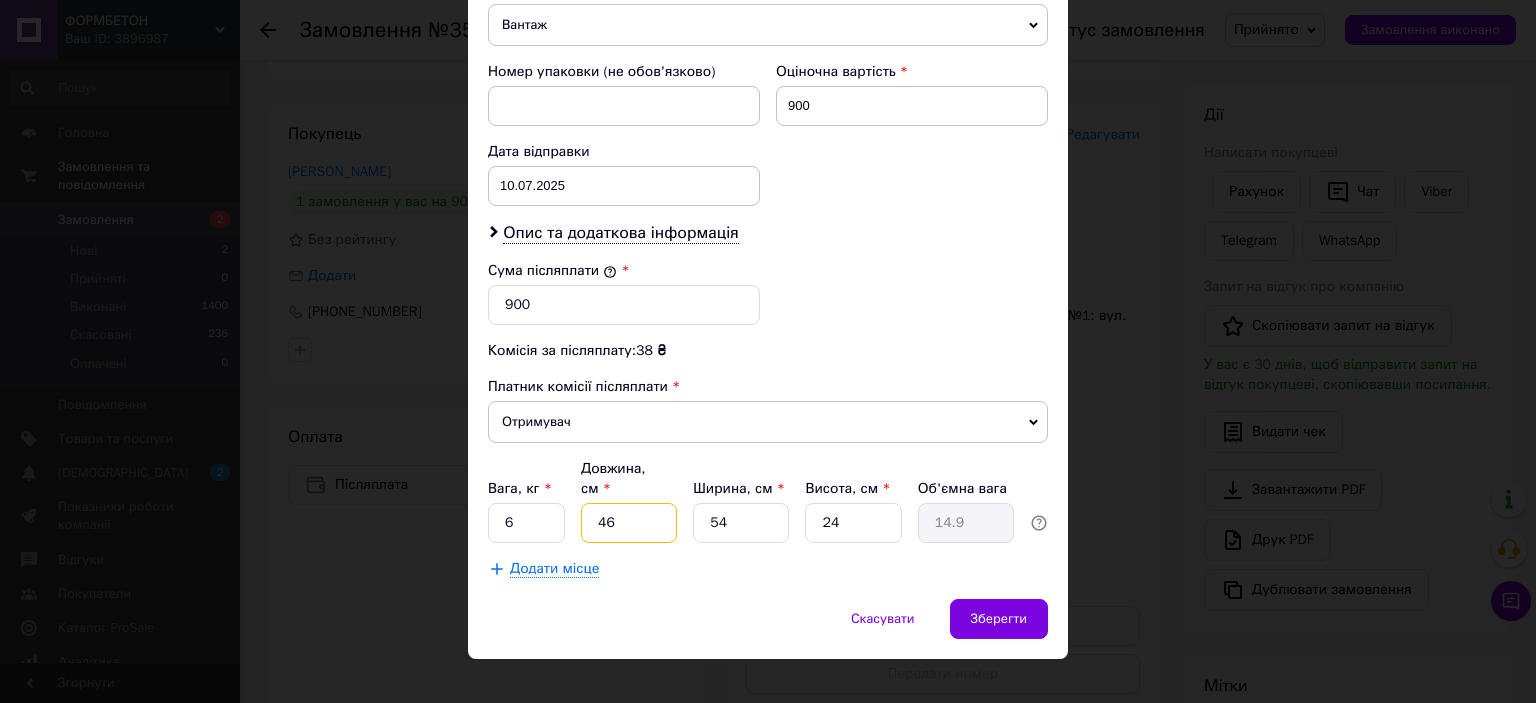 type on "6" 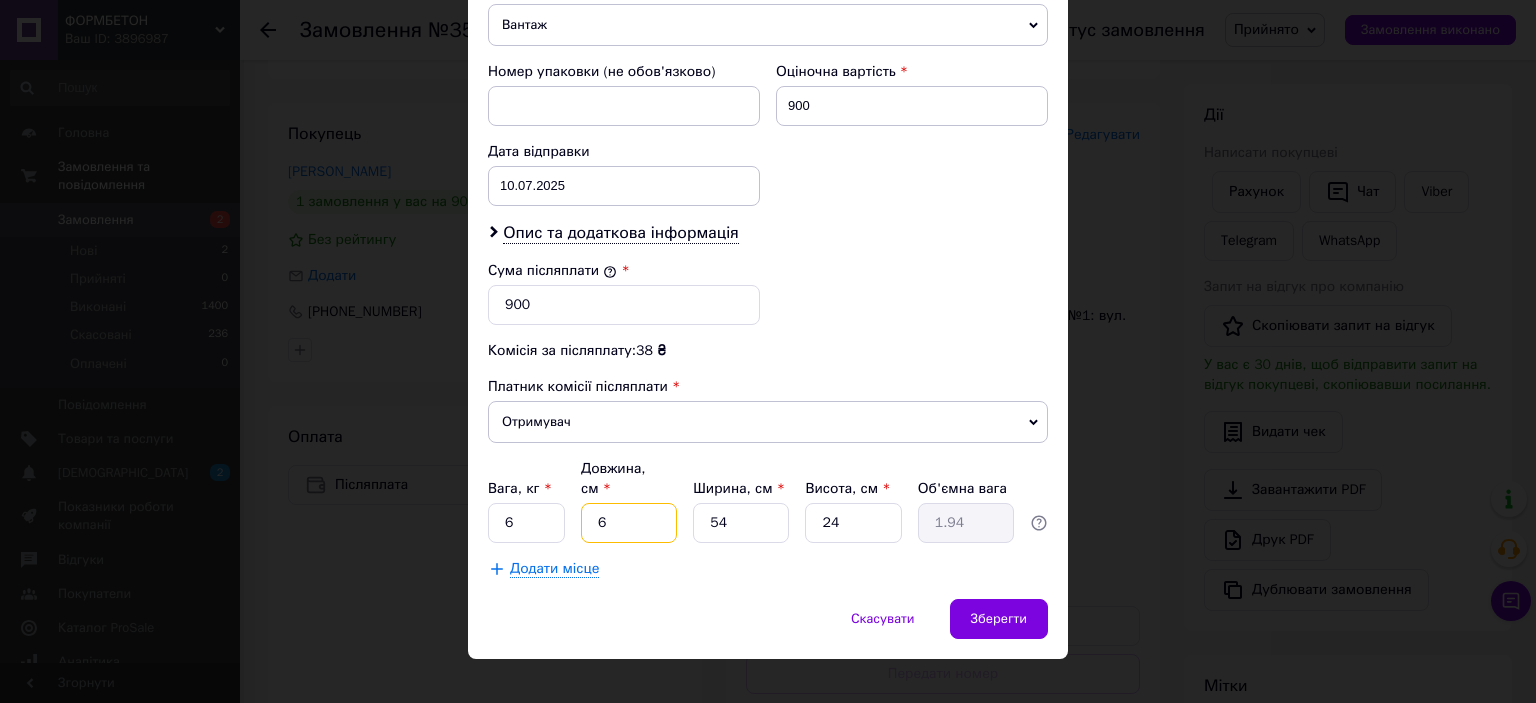 type 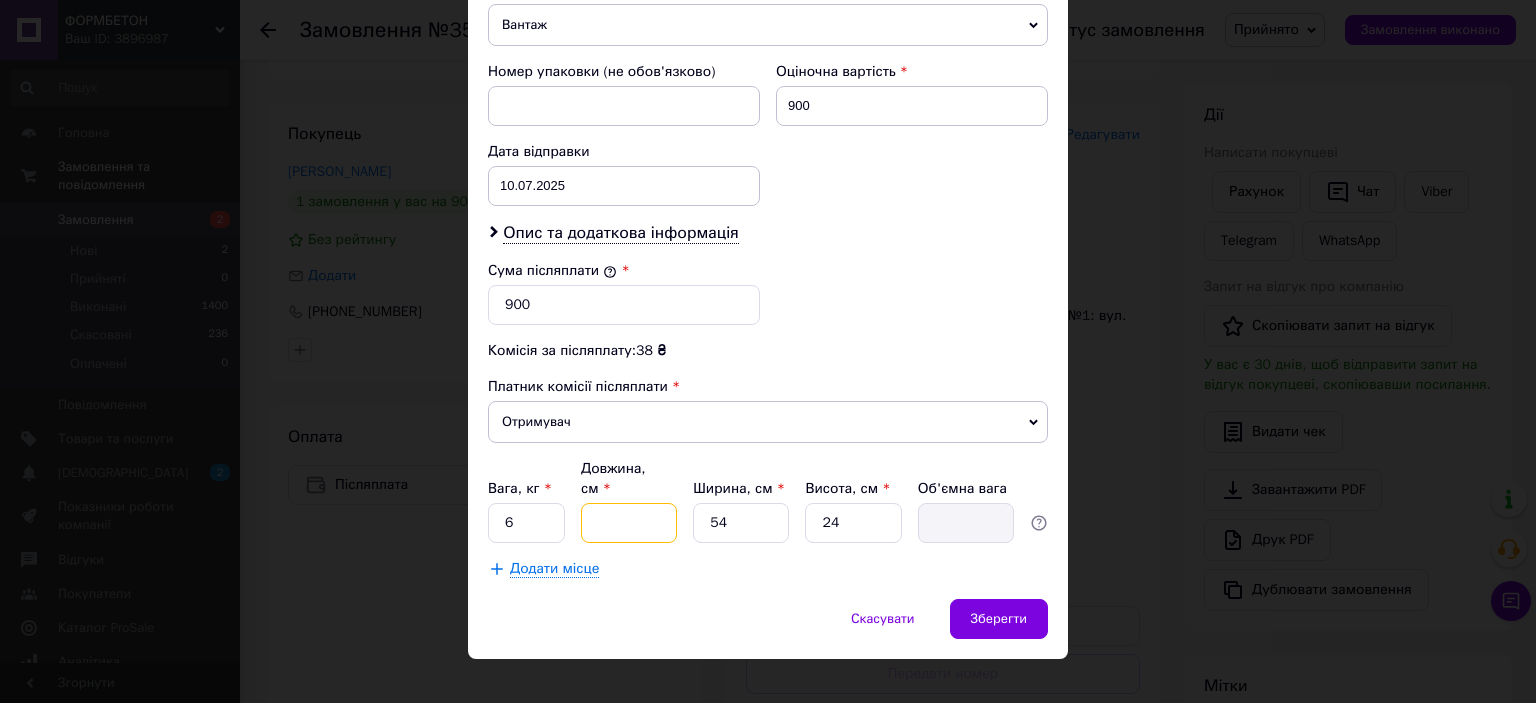 type on "5" 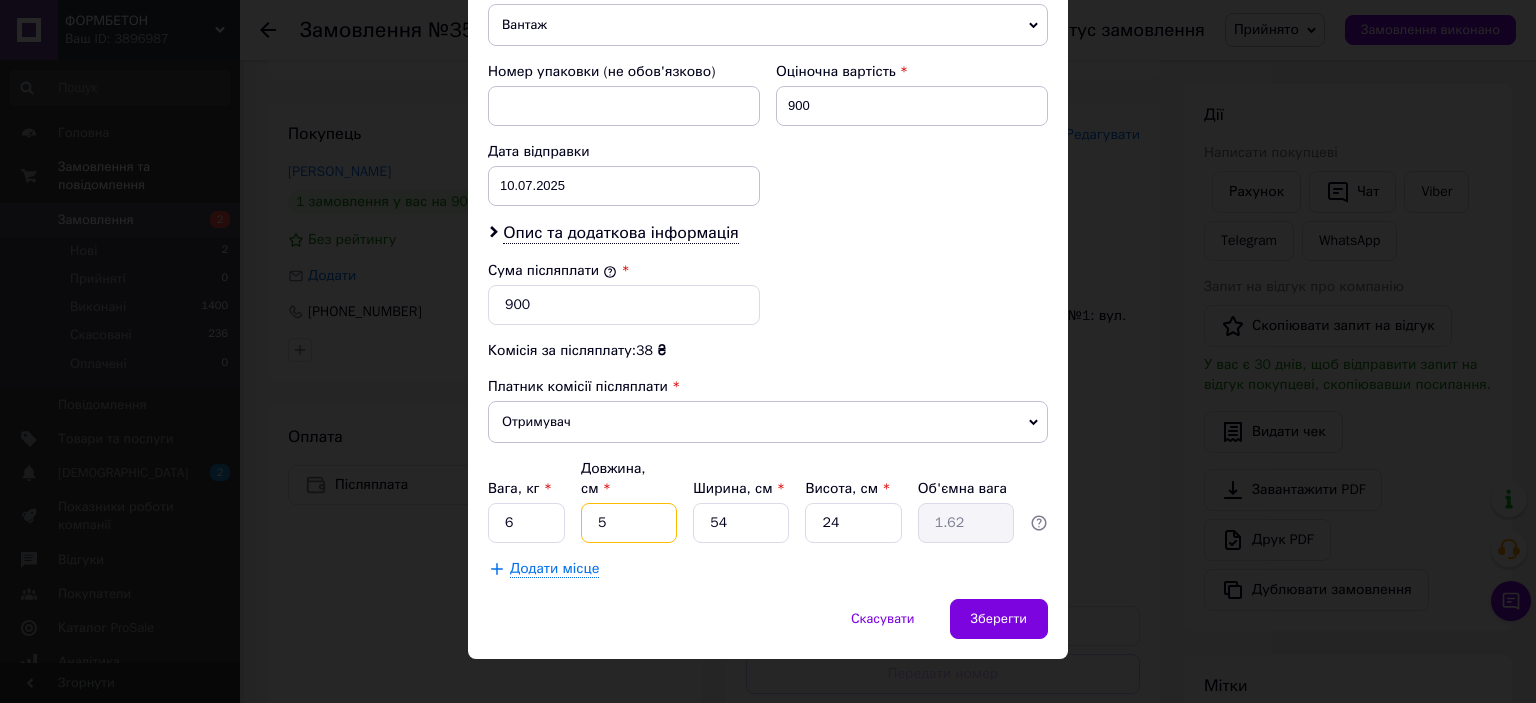 type on "57" 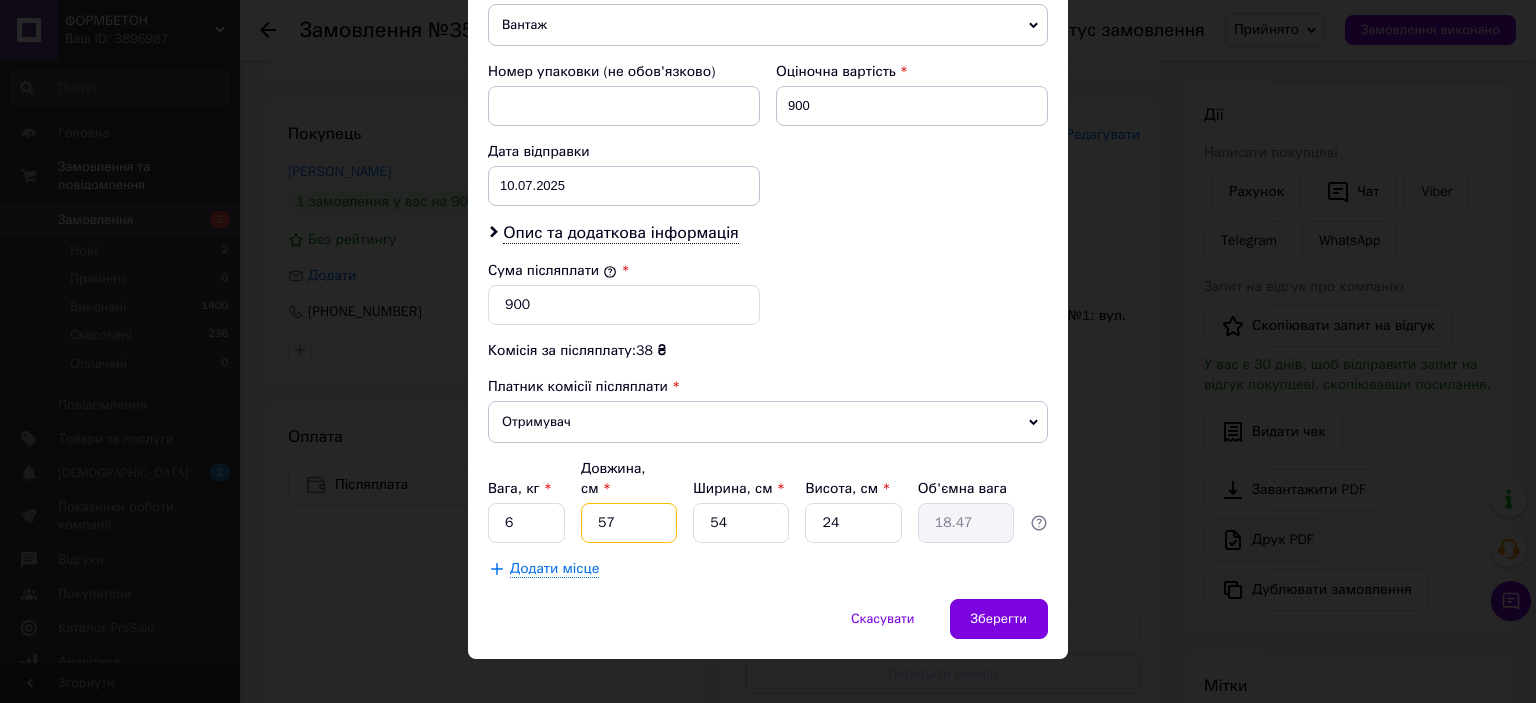 type on "57" 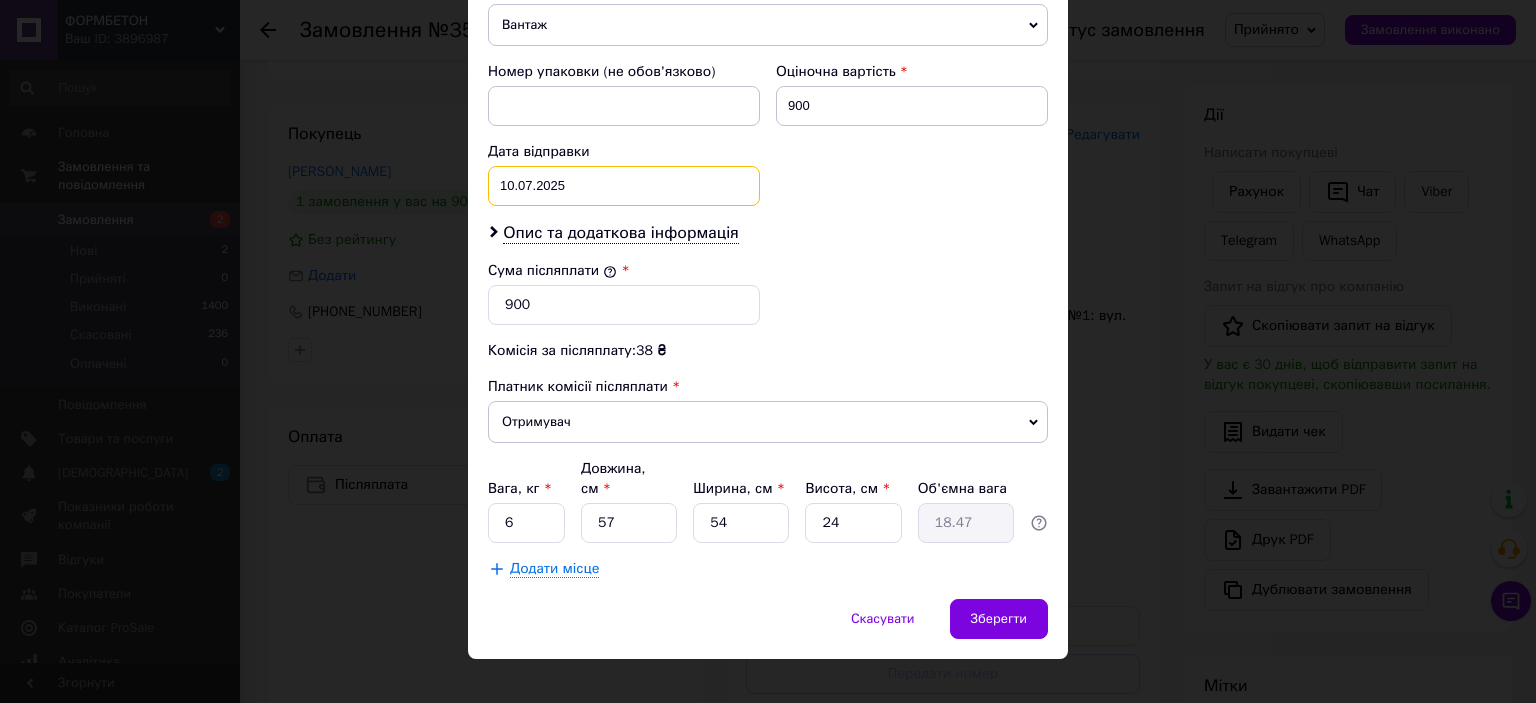 click on "10.07.2025" at bounding box center (624, 186) 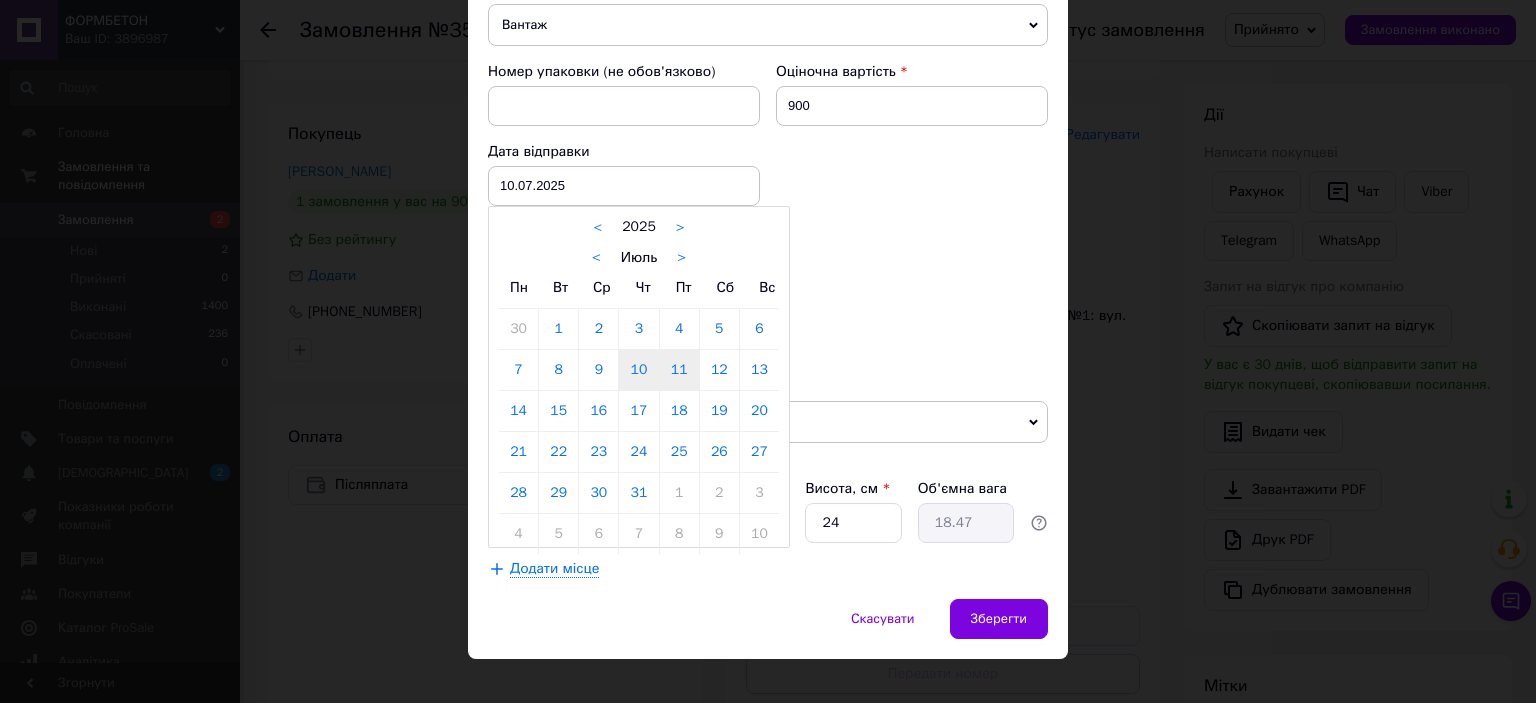 click on "11" at bounding box center (679, 370) 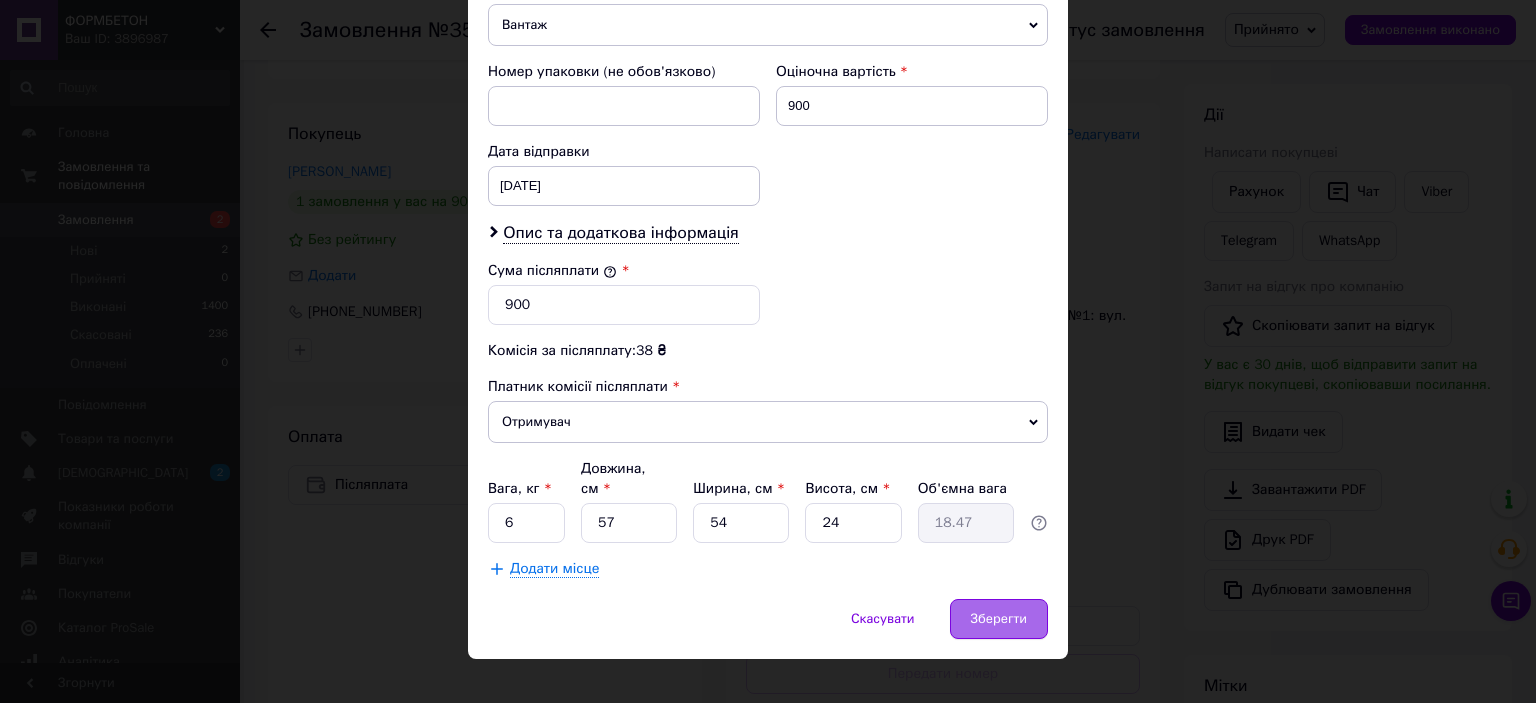 click on "Зберегти" at bounding box center (999, 619) 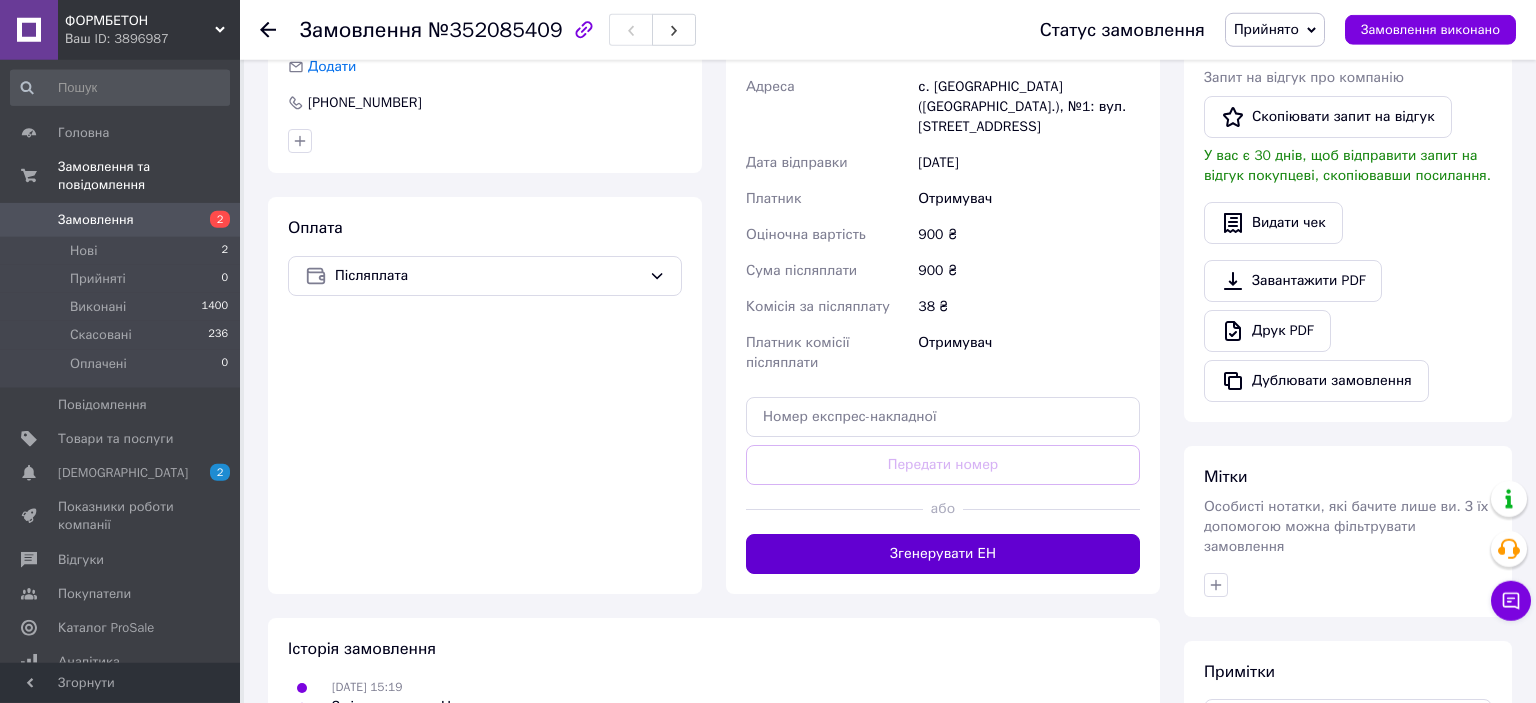 scroll, scrollTop: 528, scrollLeft: 0, axis: vertical 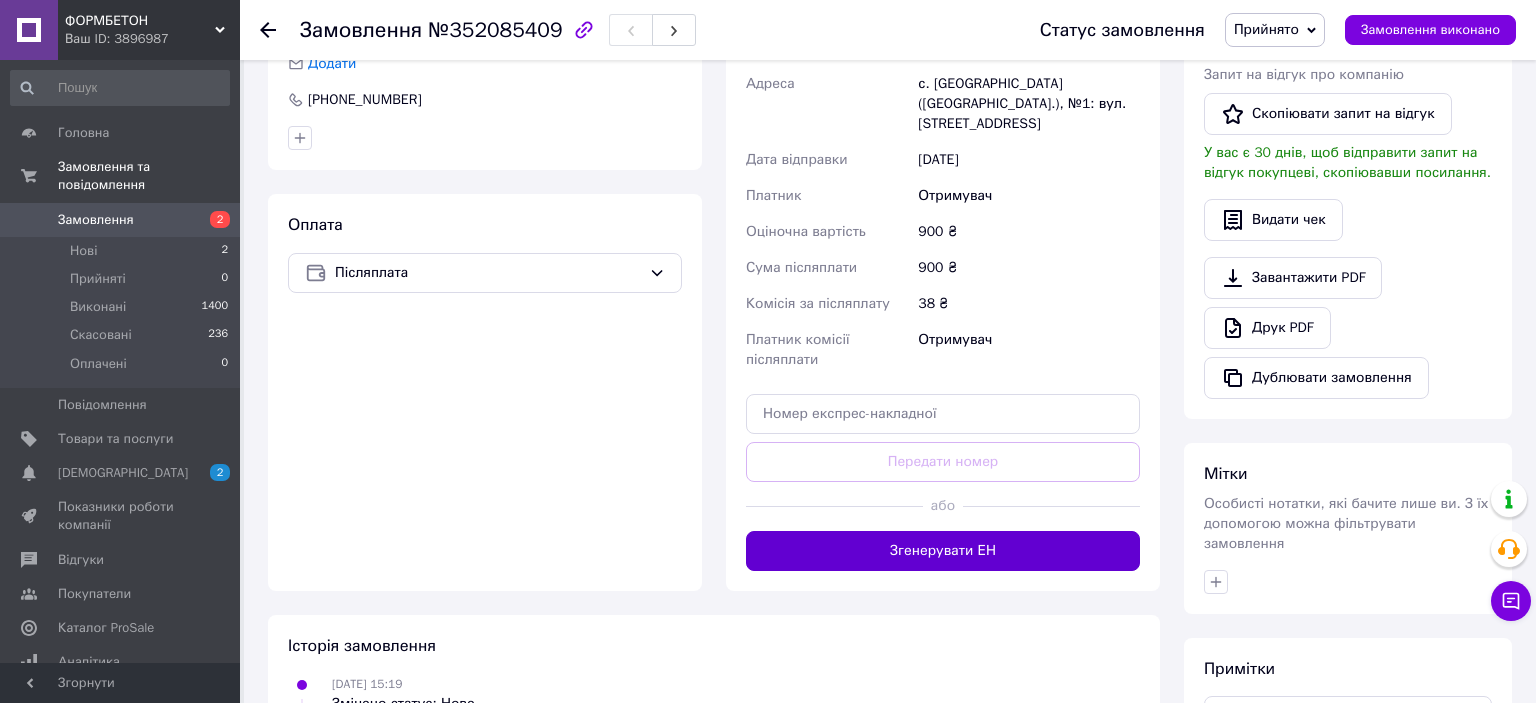 click on "Згенерувати ЕН" at bounding box center [943, 551] 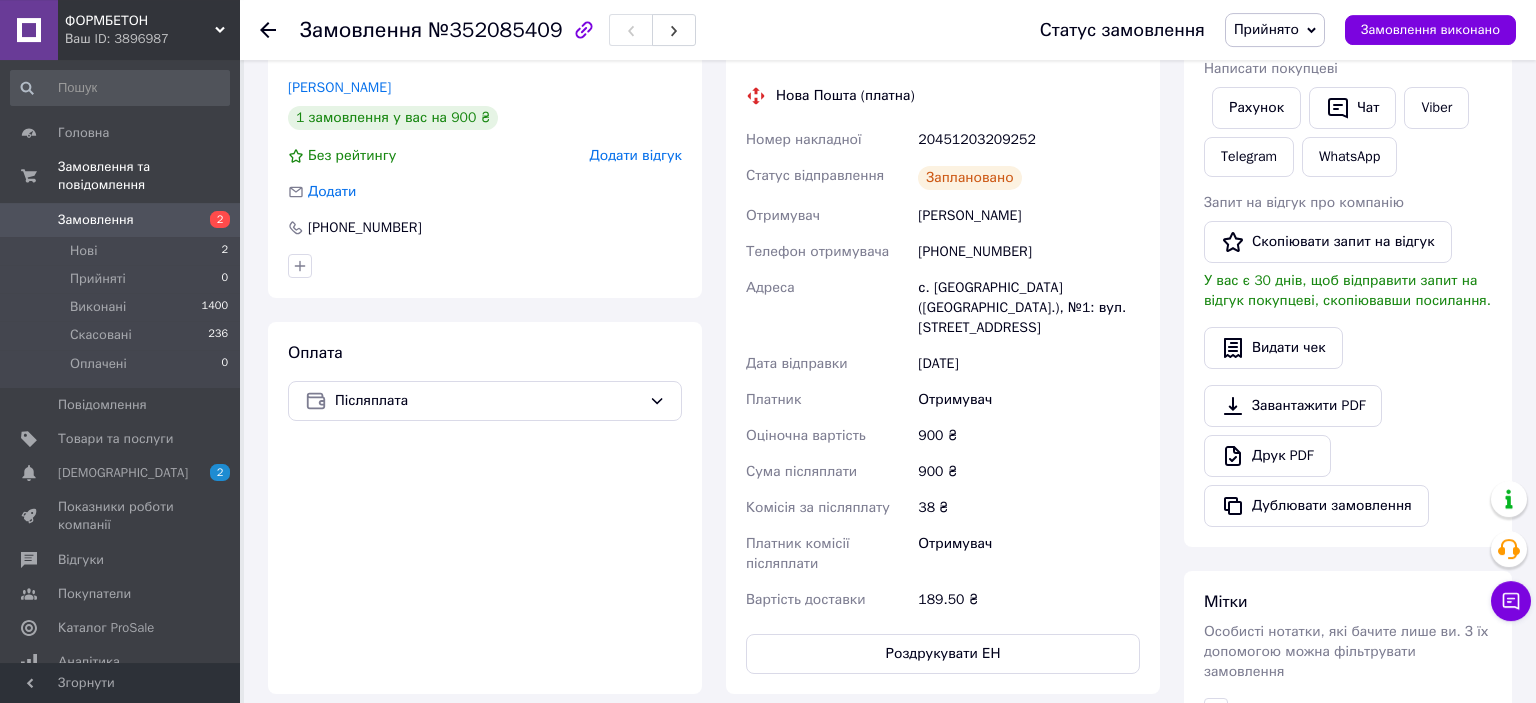 scroll, scrollTop: 316, scrollLeft: 0, axis: vertical 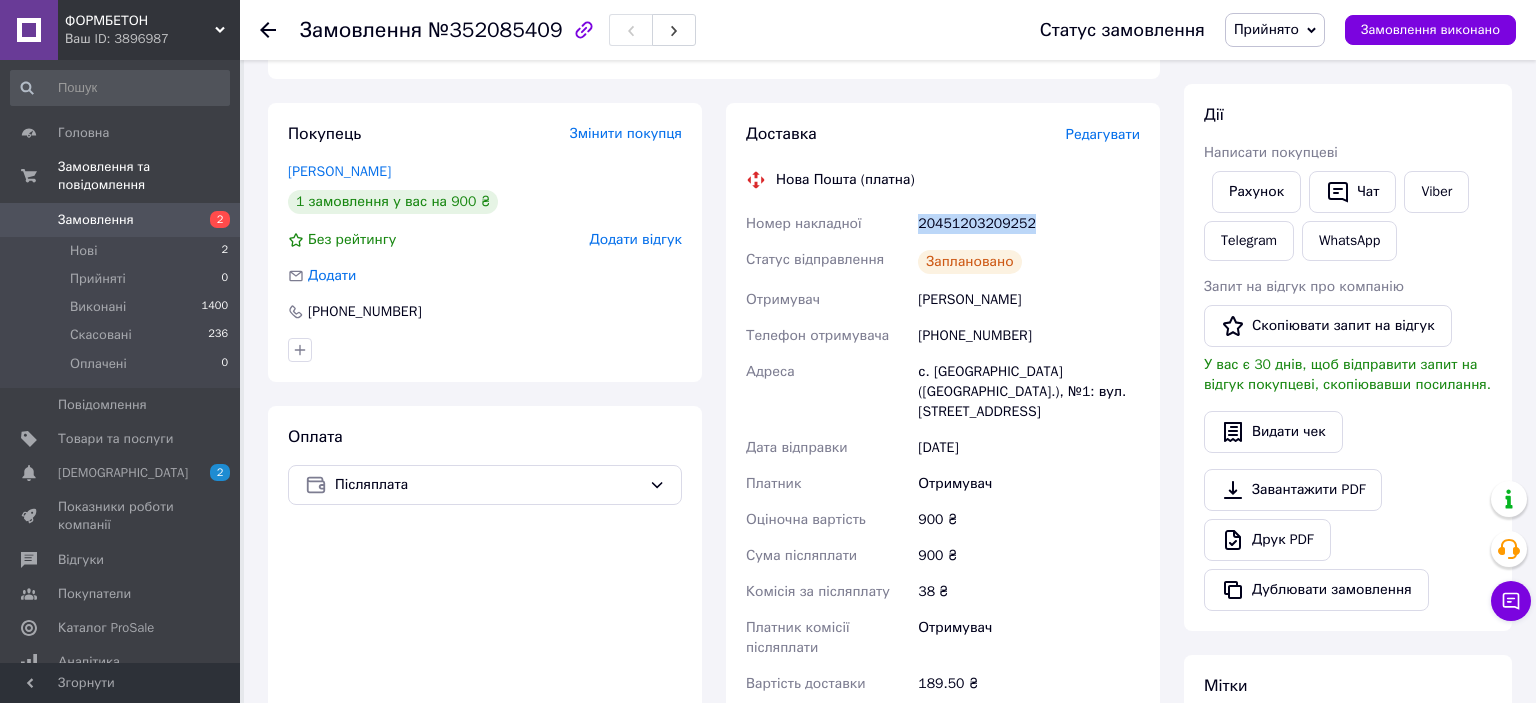 drag, startPoint x: 1027, startPoint y: 223, endPoint x: 918, endPoint y: 225, distance: 109.01835 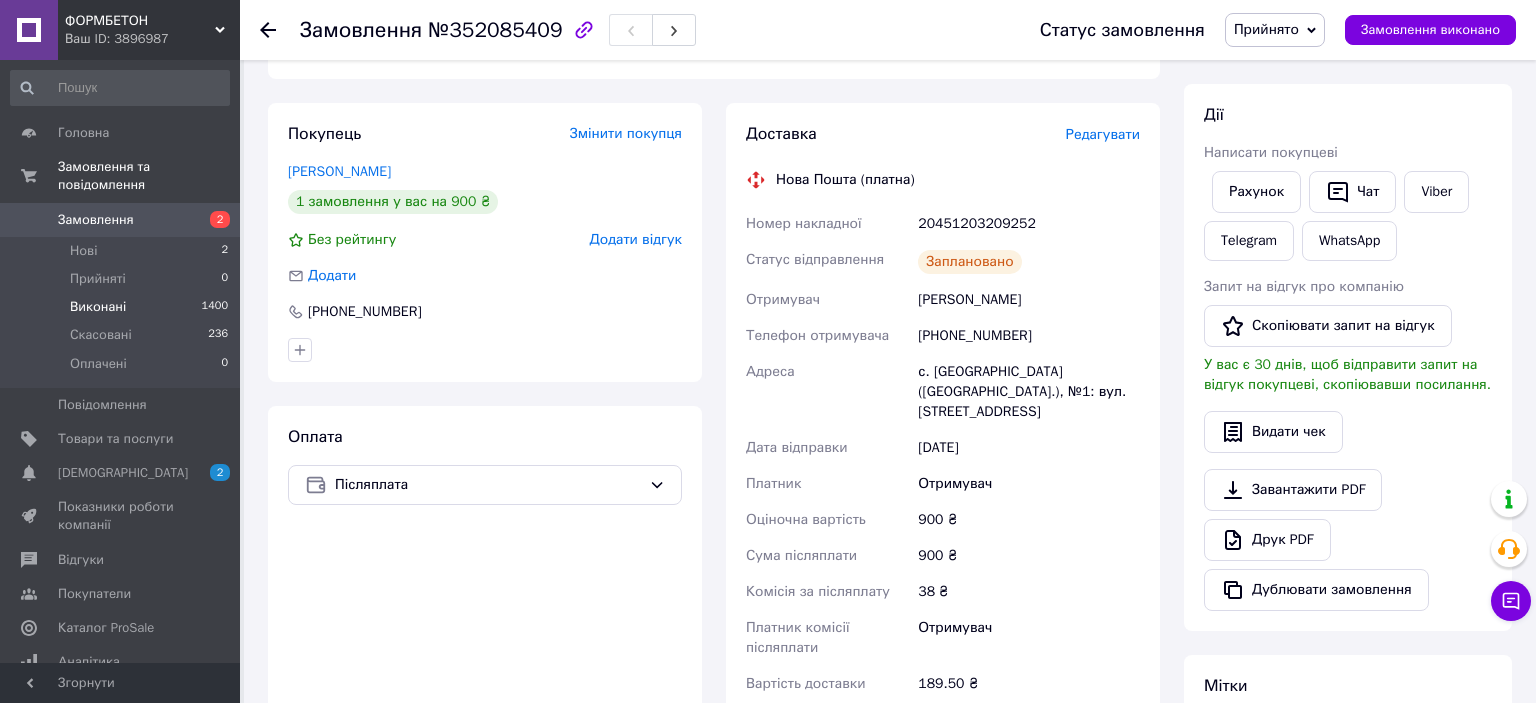 click on "Виконані" at bounding box center [98, 307] 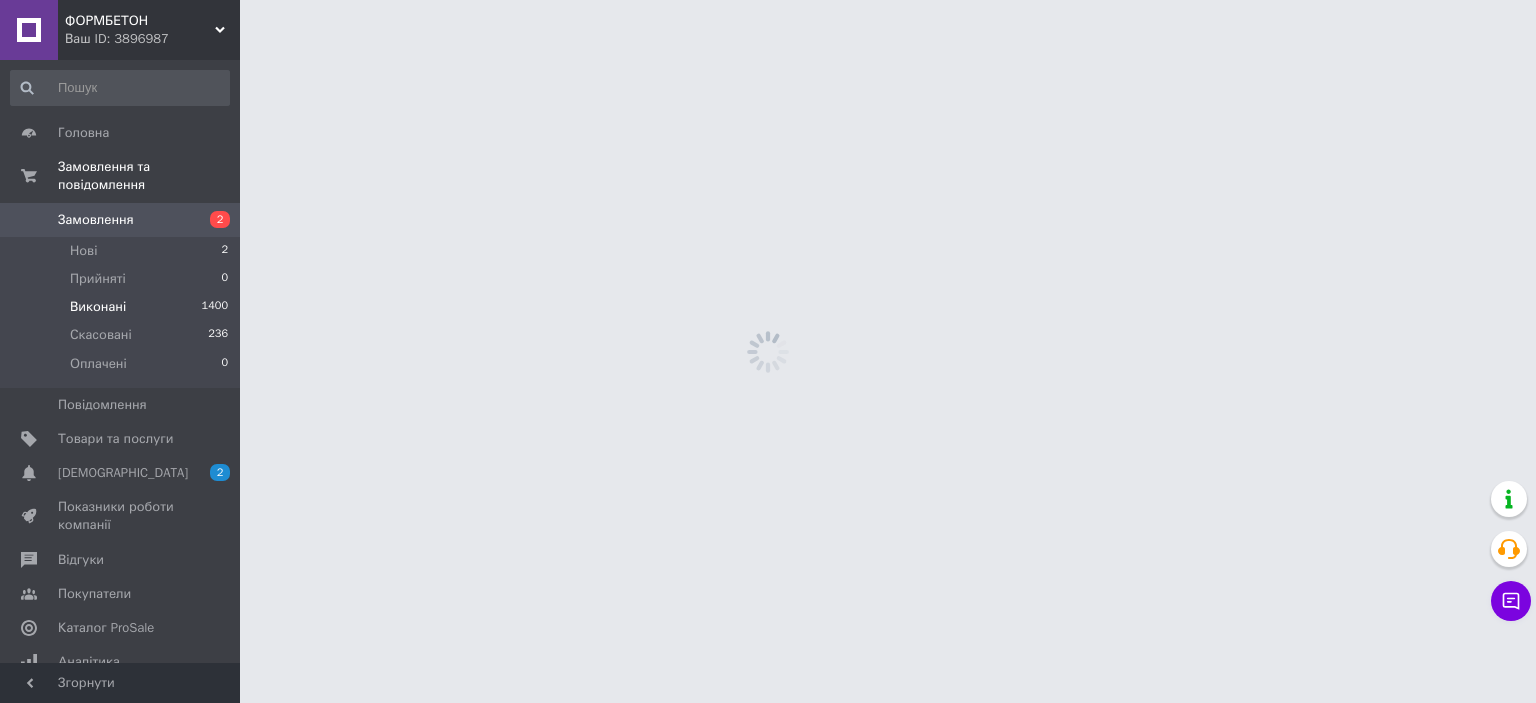 scroll, scrollTop: 0, scrollLeft: 0, axis: both 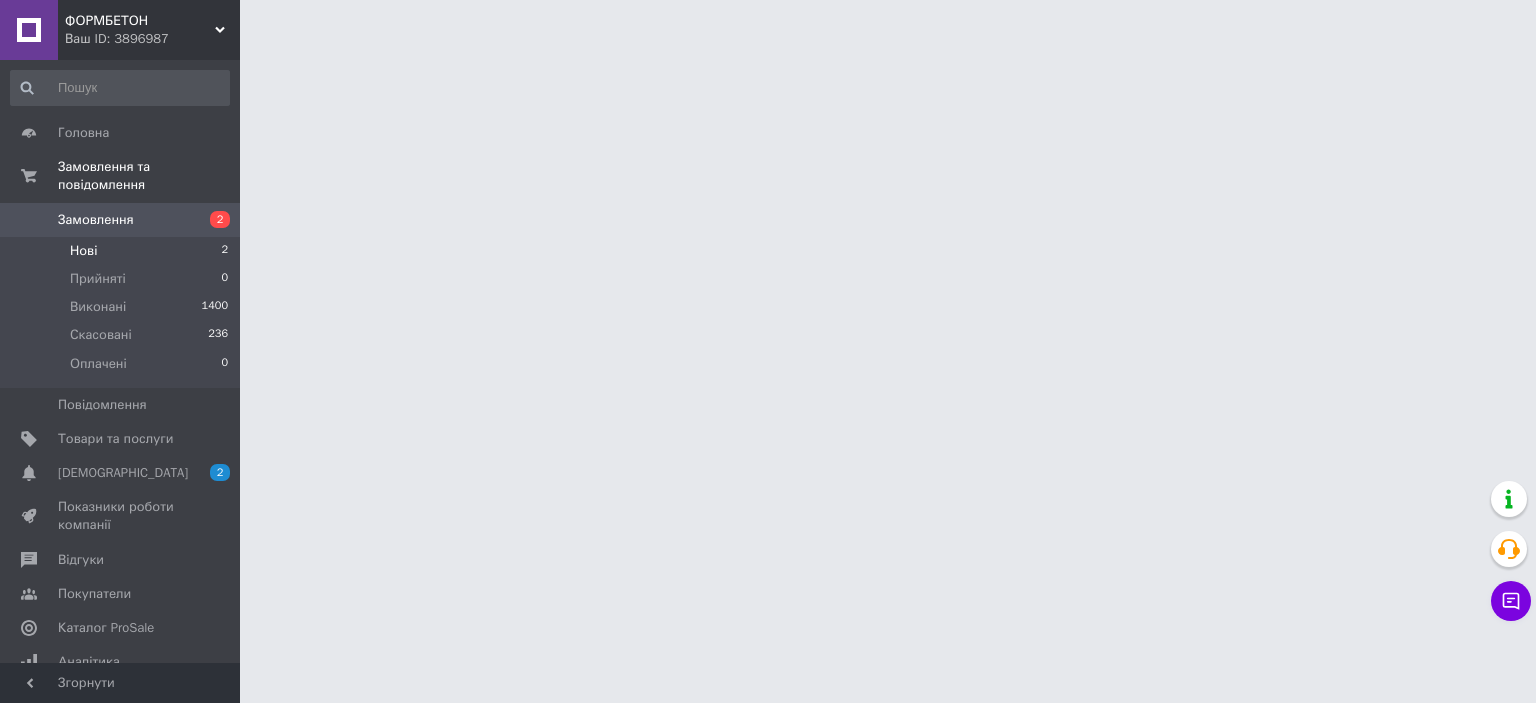 click on "Нові 2" at bounding box center (120, 251) 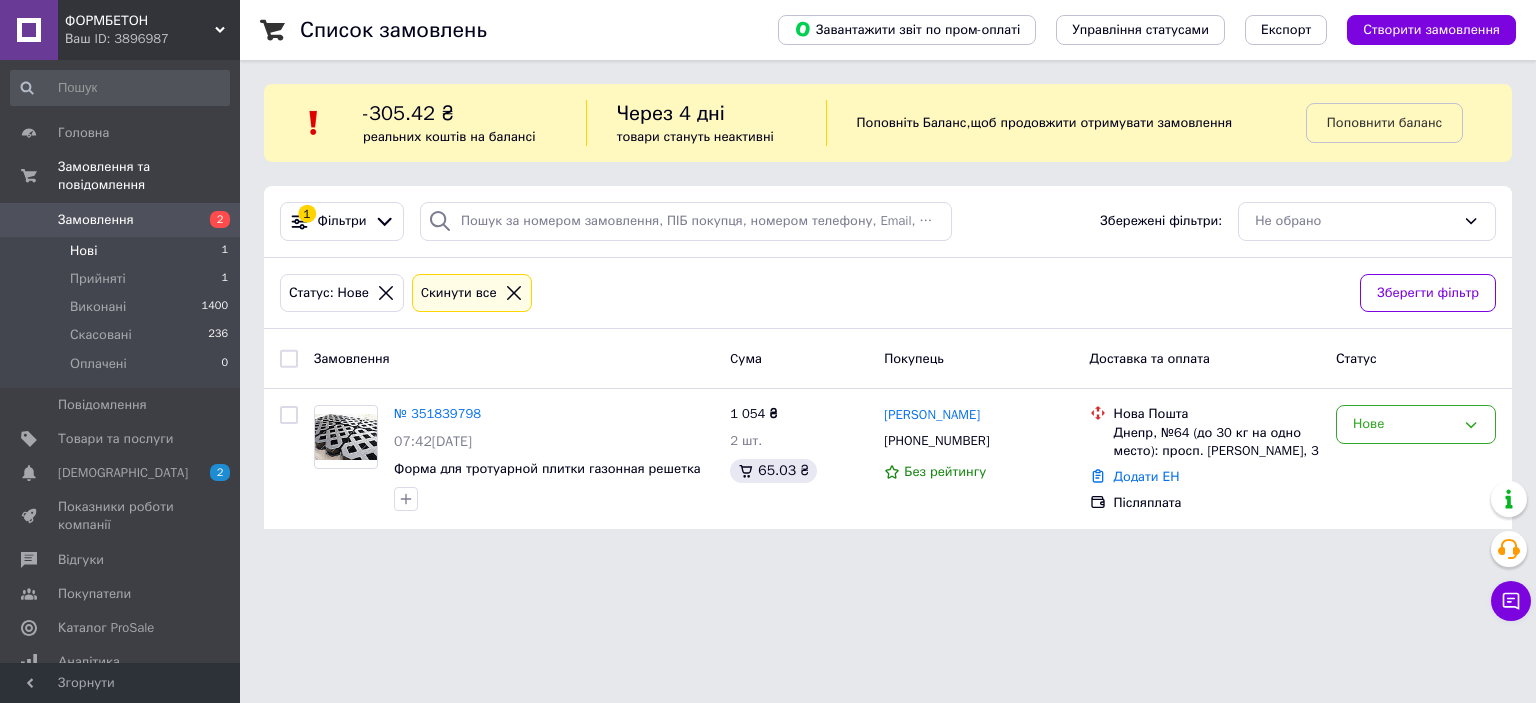 click on "Нові" at bounding box center [83, 251] 